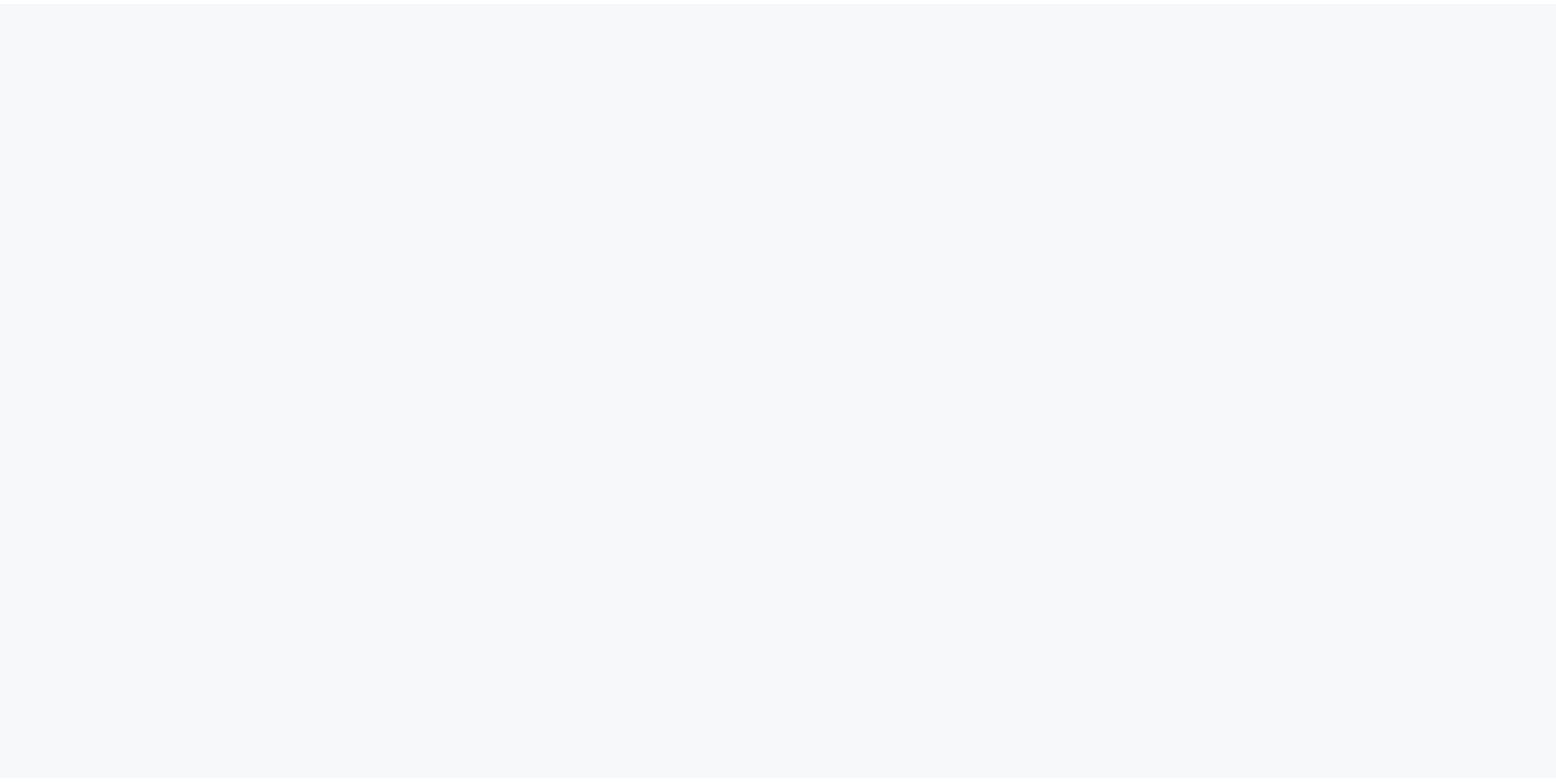 scroll, scrollTop: 0, scrollLeft: 0, axis: both 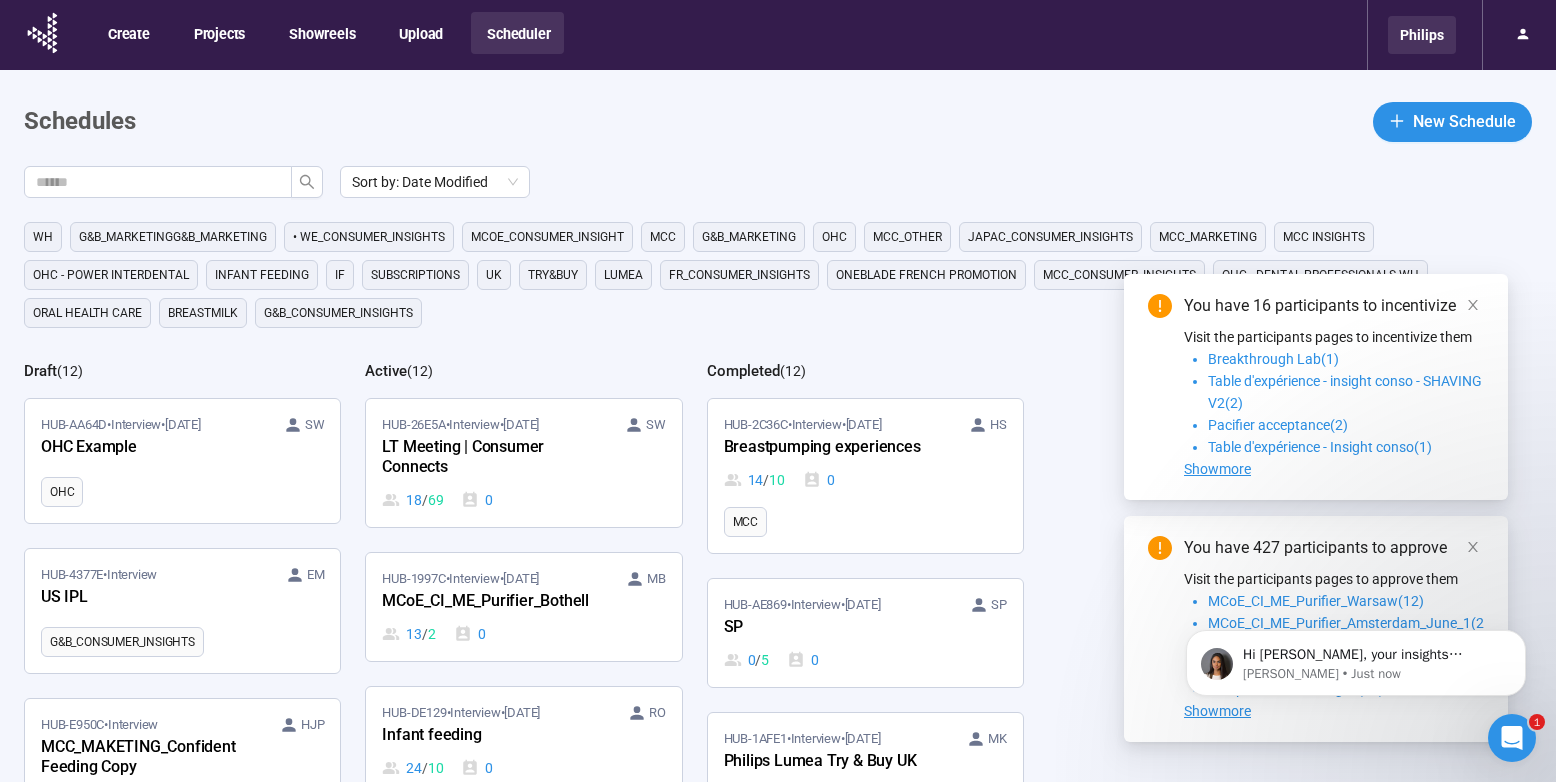 click on "Philips" at bounding box center (1422, 35) 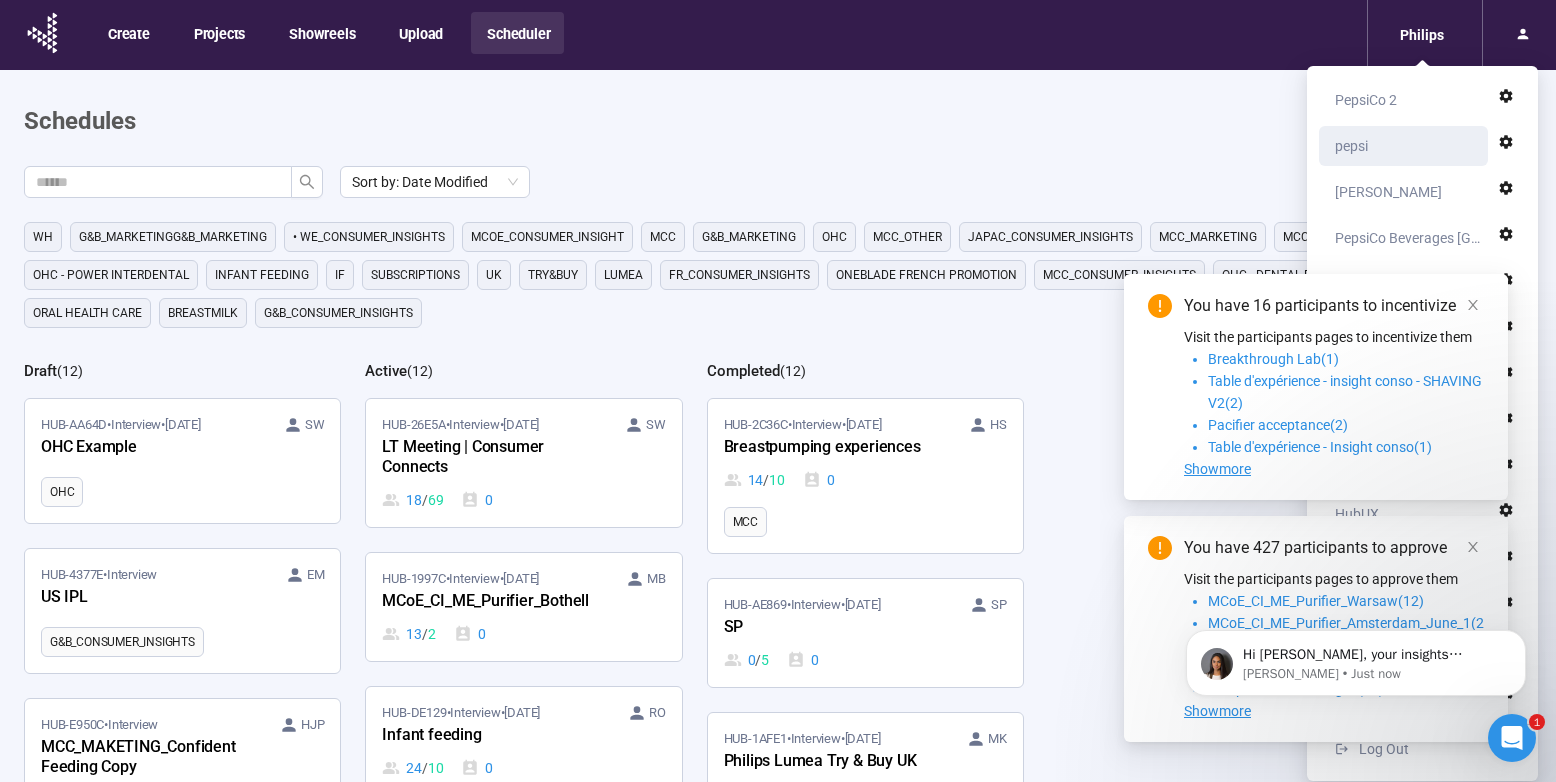 click on "pepsi" at bounding box center [1409, 146] 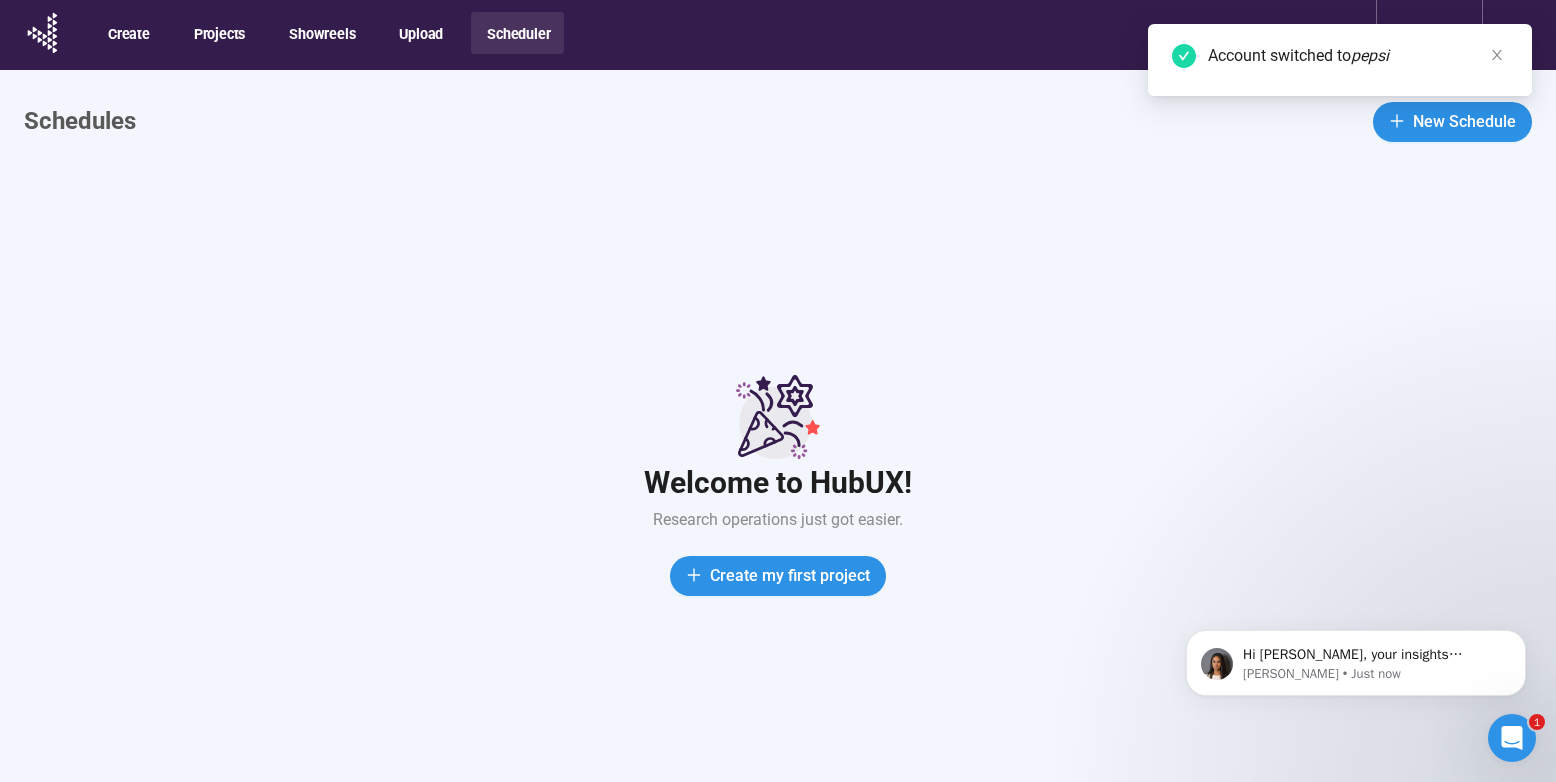 scroll, scrollTop: 0, scrollLeft: 0, axis: both 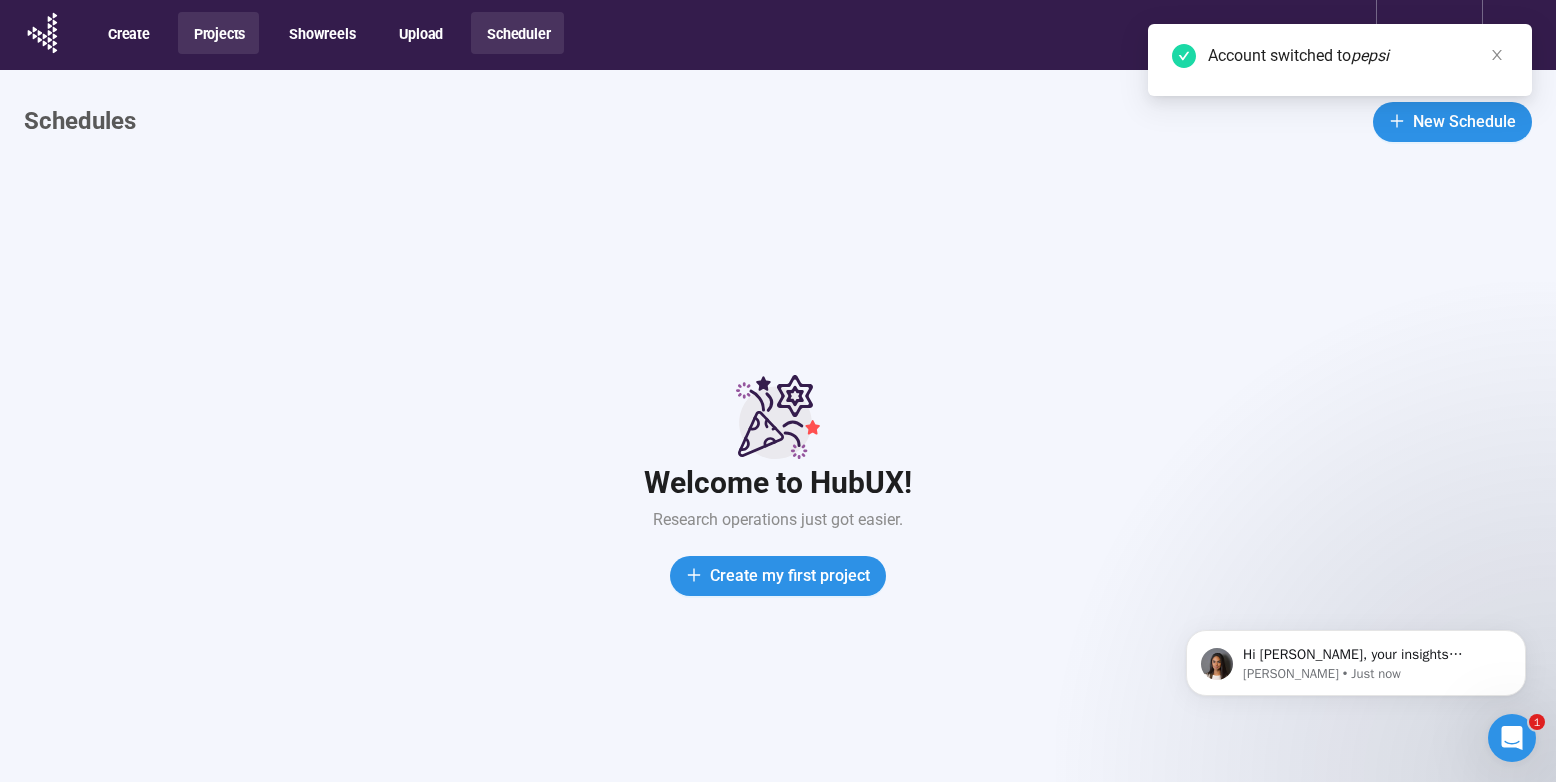 click on "Projects" at bounding box center (218, 33) 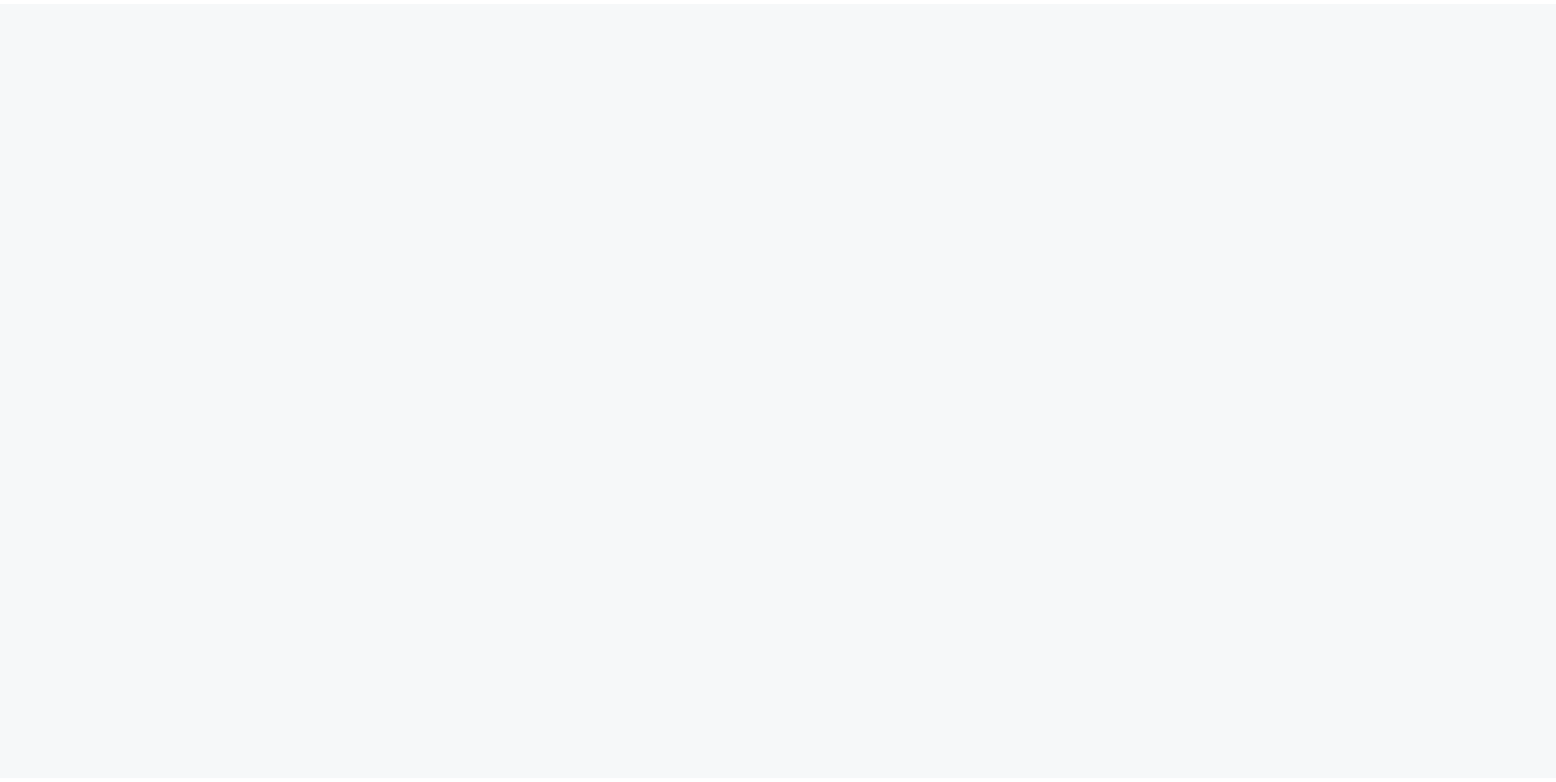 scroll, scrollTop: 0, scrollLeft: 0, axis: both 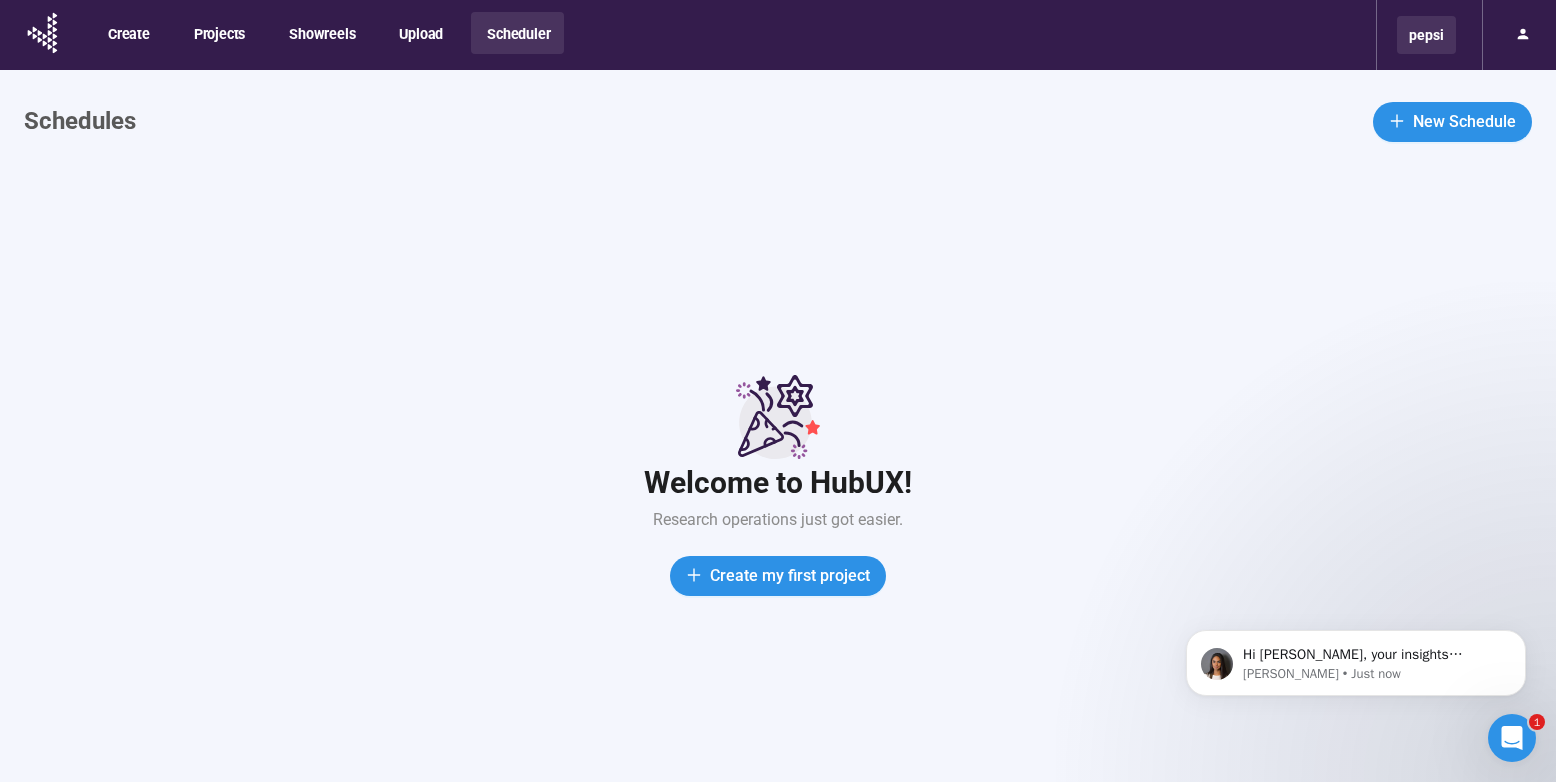 click on "pepsi" at bounding box center [1426, 35] 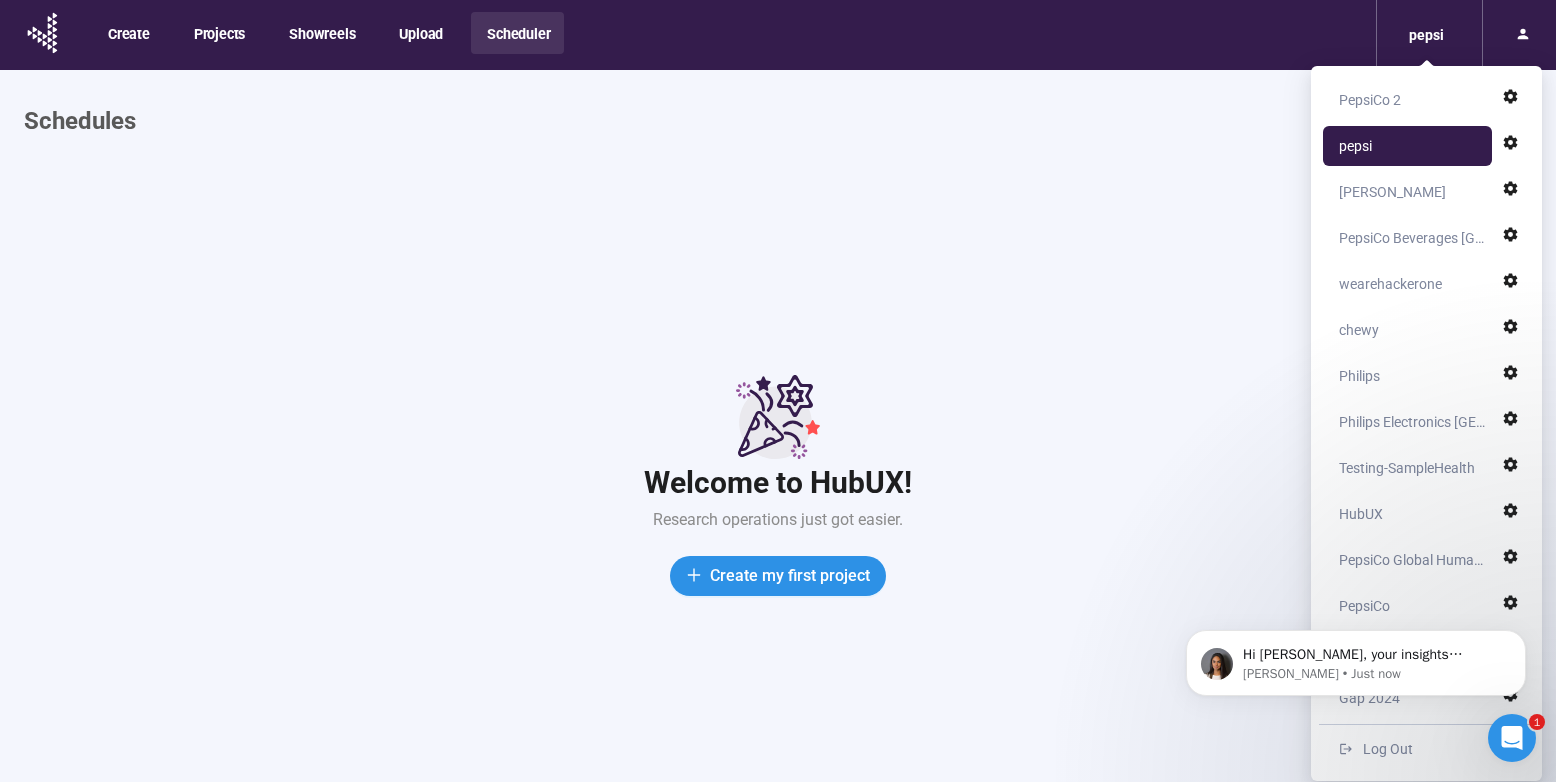 click on "Hi [PERSON_NAME], your insights deserve the spotlight. Create a showreel to share your best video moments with stakeholders. It’s easy. And impactful. [PERSON_NAME] • Just now" 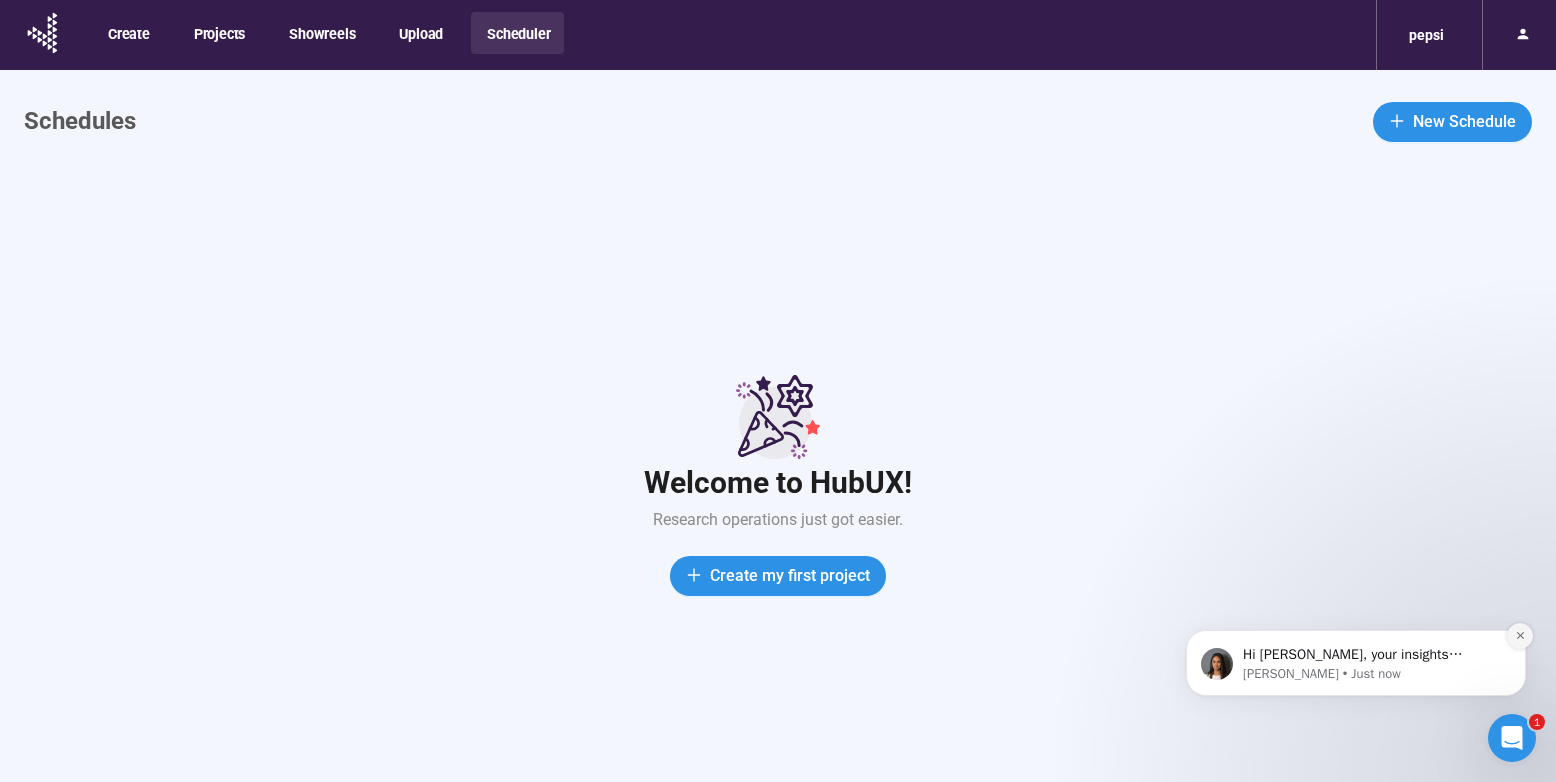 click 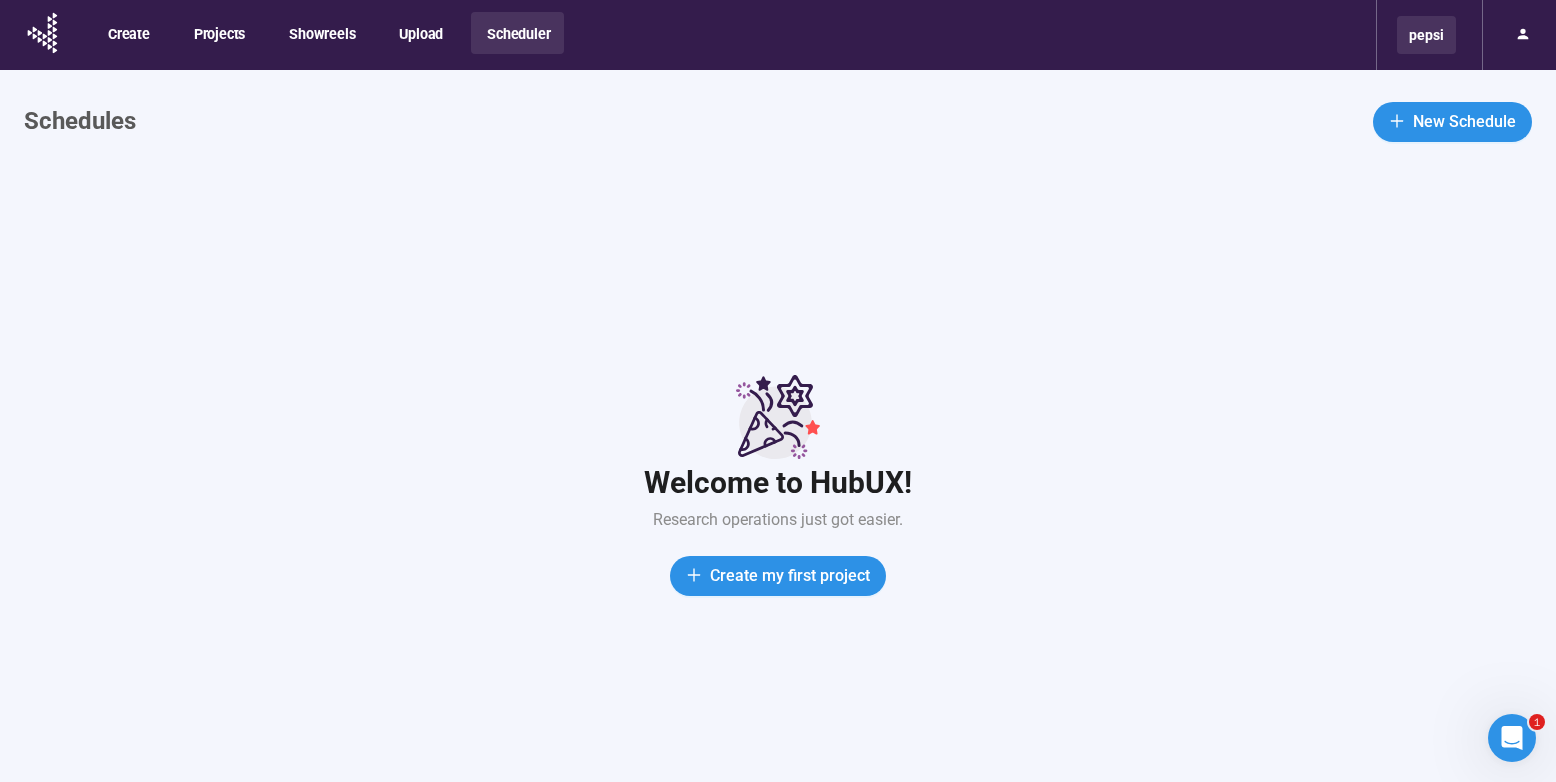 click on "pepsi" at bounding box center [1426, 35] 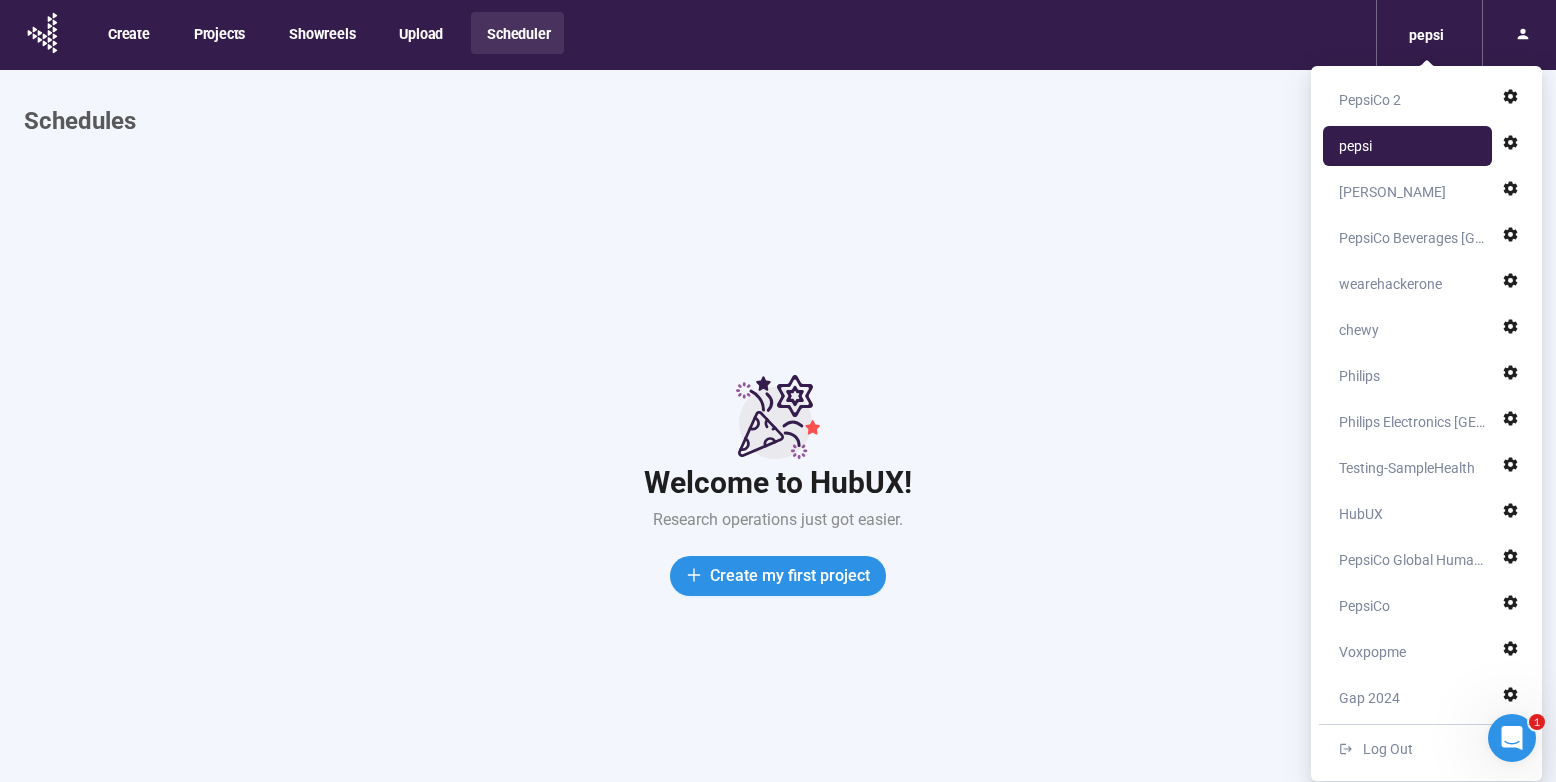 click on "PepsiCo" at bounding box center [1364, 606] 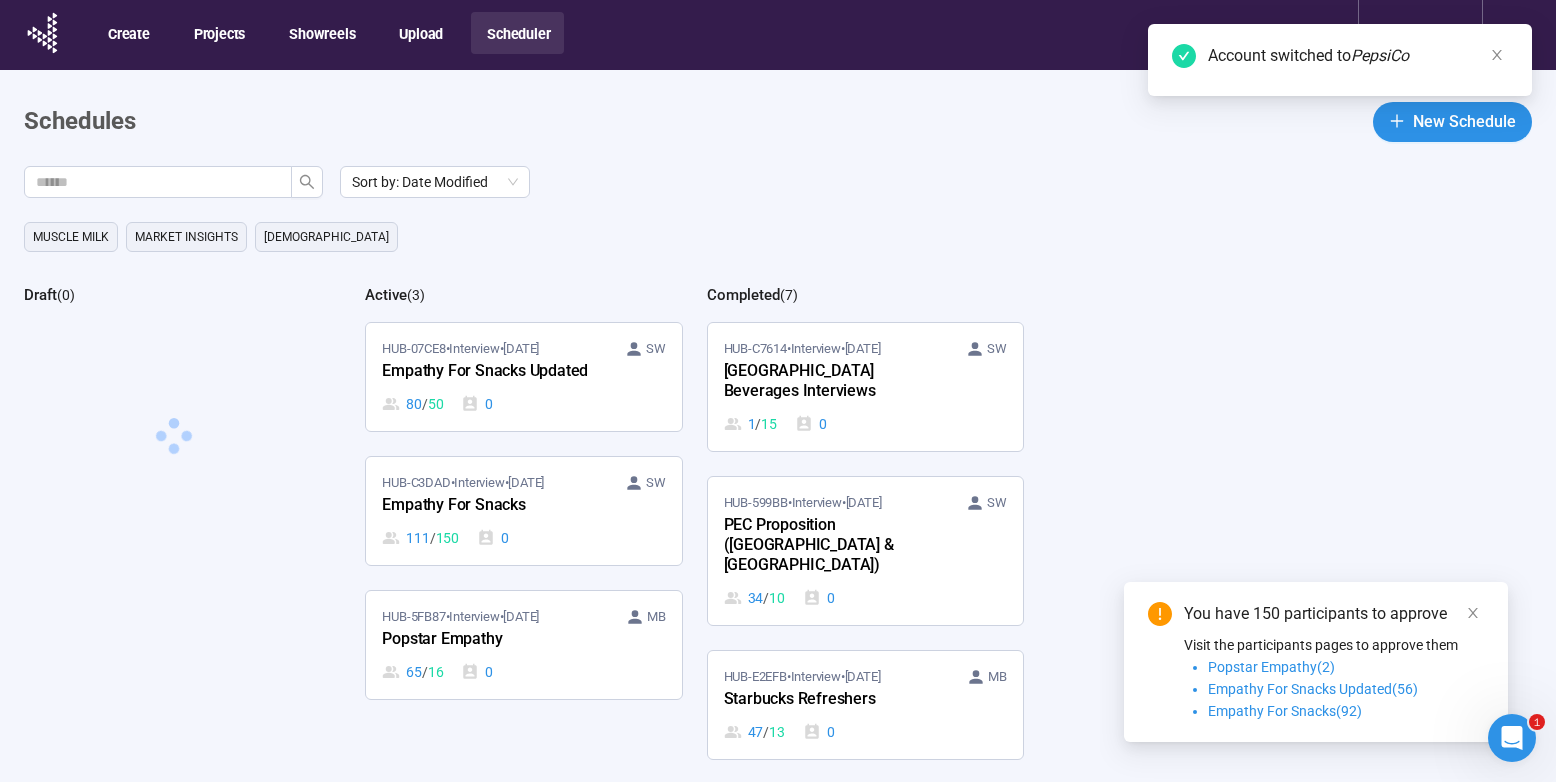 scroll, scrollTop: 0, scrollLeft: 0, axis: both 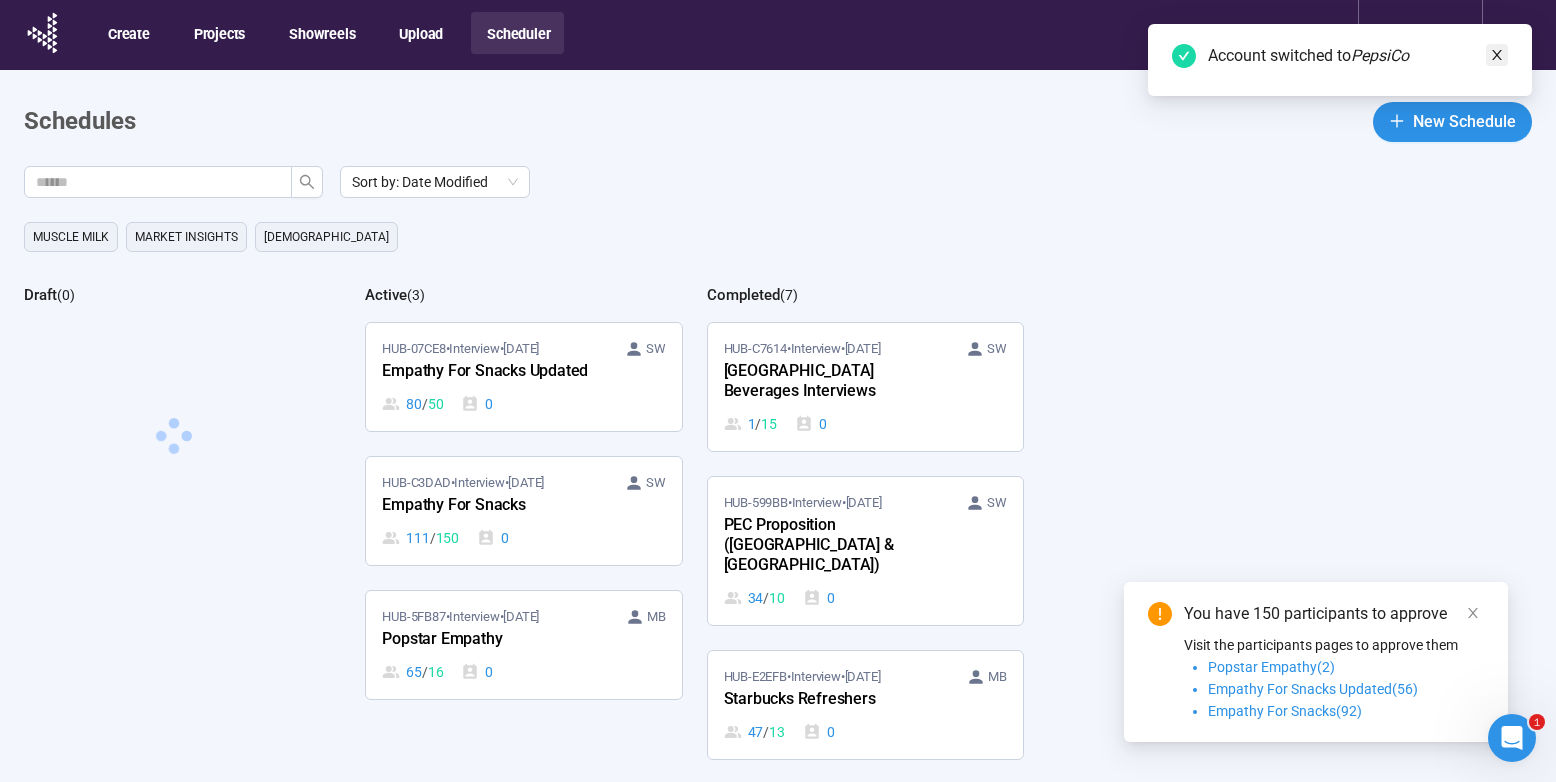 click at bounding box center (1497, 55) 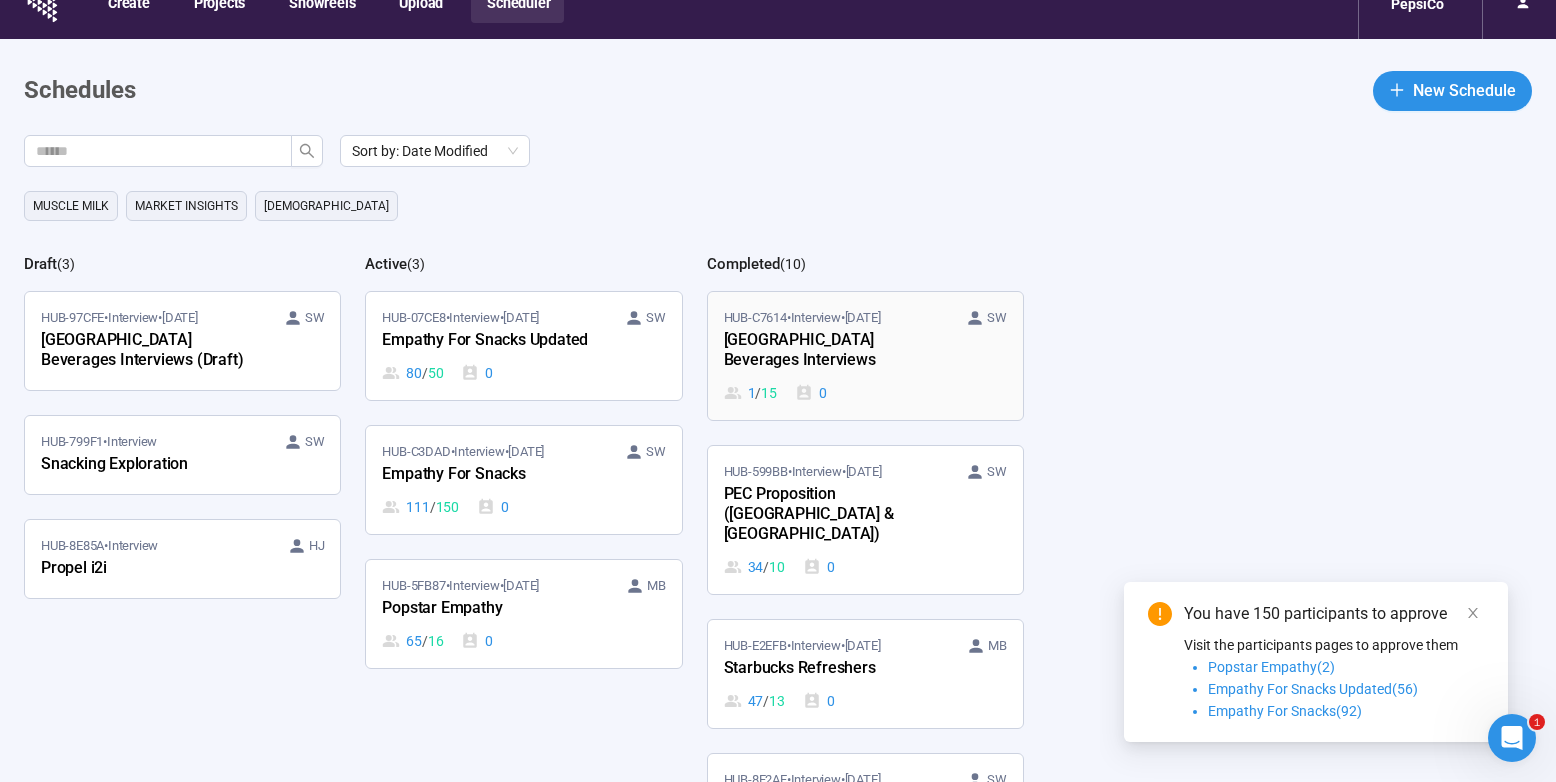 scroll, scrollTop: 34, scrollLeft: 0, axis: vertical 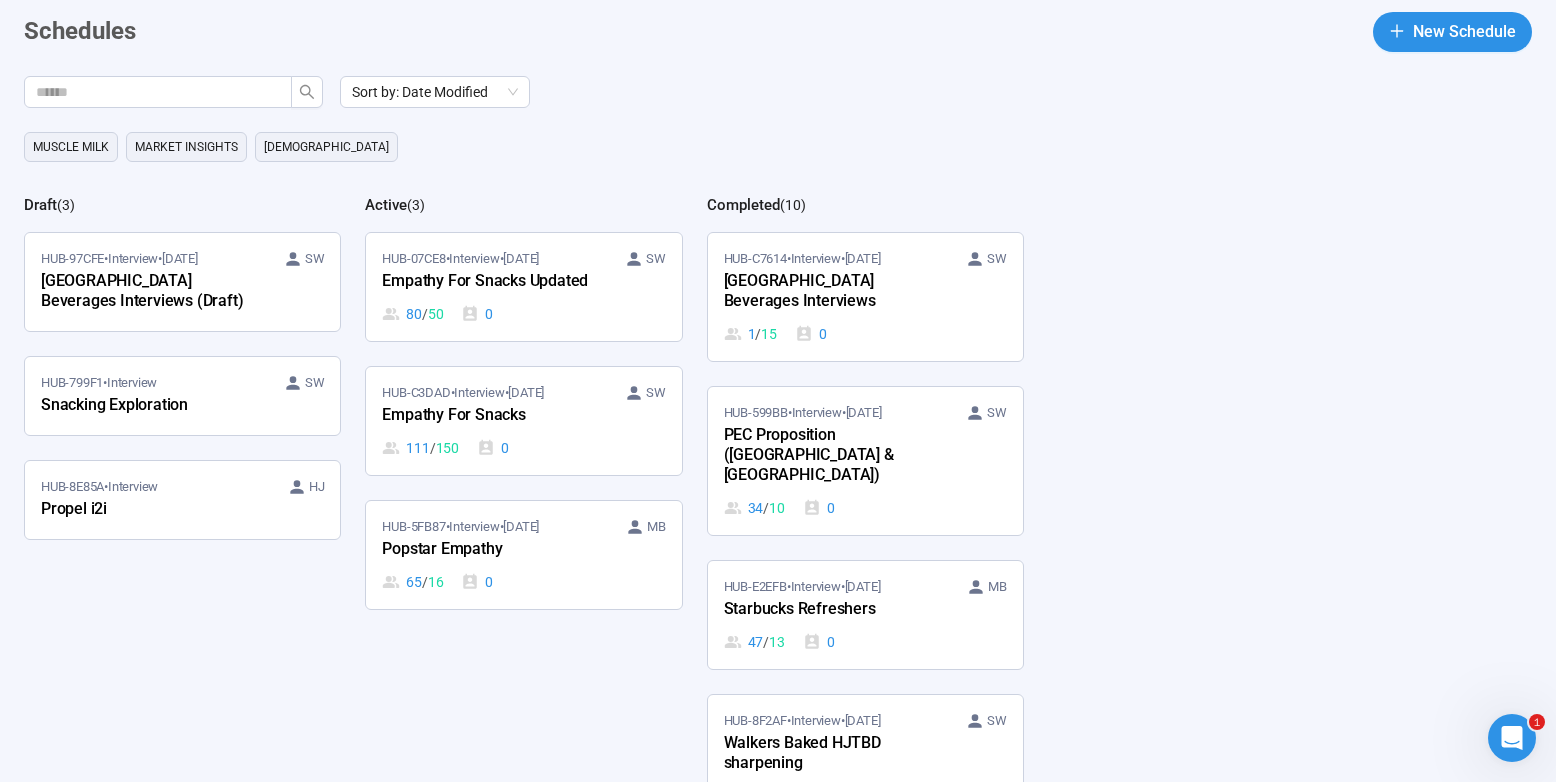 click on "Sort by: Date Modified Muscle Milk market insights quaker Draft  ( 3 ) HUB-97CFE  •  Interview  •  [DATE]   SW [GEOGRAPHIC_DATA] Beverages Interviews
(Draft) HUB-799F1  •  Interview   SW Snacking Exploration HUB-8E85A  •  Interview   HJ Propel i2i Active  ( 3 ) HUB-07CE8  •  Interview  •  [DATE]   SW Empathy For Snacks Updated 80    /    50 0 HUB-C3DAD  •  Interview  •  [DATE]   SW Empathy For Snacks 111    /    150 0 HUB-5FB87  •  Interview  •  [DATE]   MB Popstar Empathy 65    /    16 0 Completed  ( 10 ) HUB-C7614  •  Interview  •  [DATE]   SW [GEOGRAPHIC_DATA] Beverages Interviews
1    /    15 0 HUB-599BB  •  Interview  •  [DATE]   SW PEC Proposition (UK & [GEOGRAPHIC_DATA]) 34    /    10 0 HUB-E2EFB  •  Interview  •  [DATE]   MB Starbucks Refreshers 47    /    13 0 HUB-8F2AF  •  Interview  •  [DATE]   SW Walkers Baked HJTBD sharpening 386    /    360 0 HUB-81FE2  •  Interview  •  [DATE]   HJ Propel 29    /    14 0 HUB-F673E  •  Interview  •  [DATE]   NM 2    /    2 0 HUB-60B99" at bounding box center (790, 429) 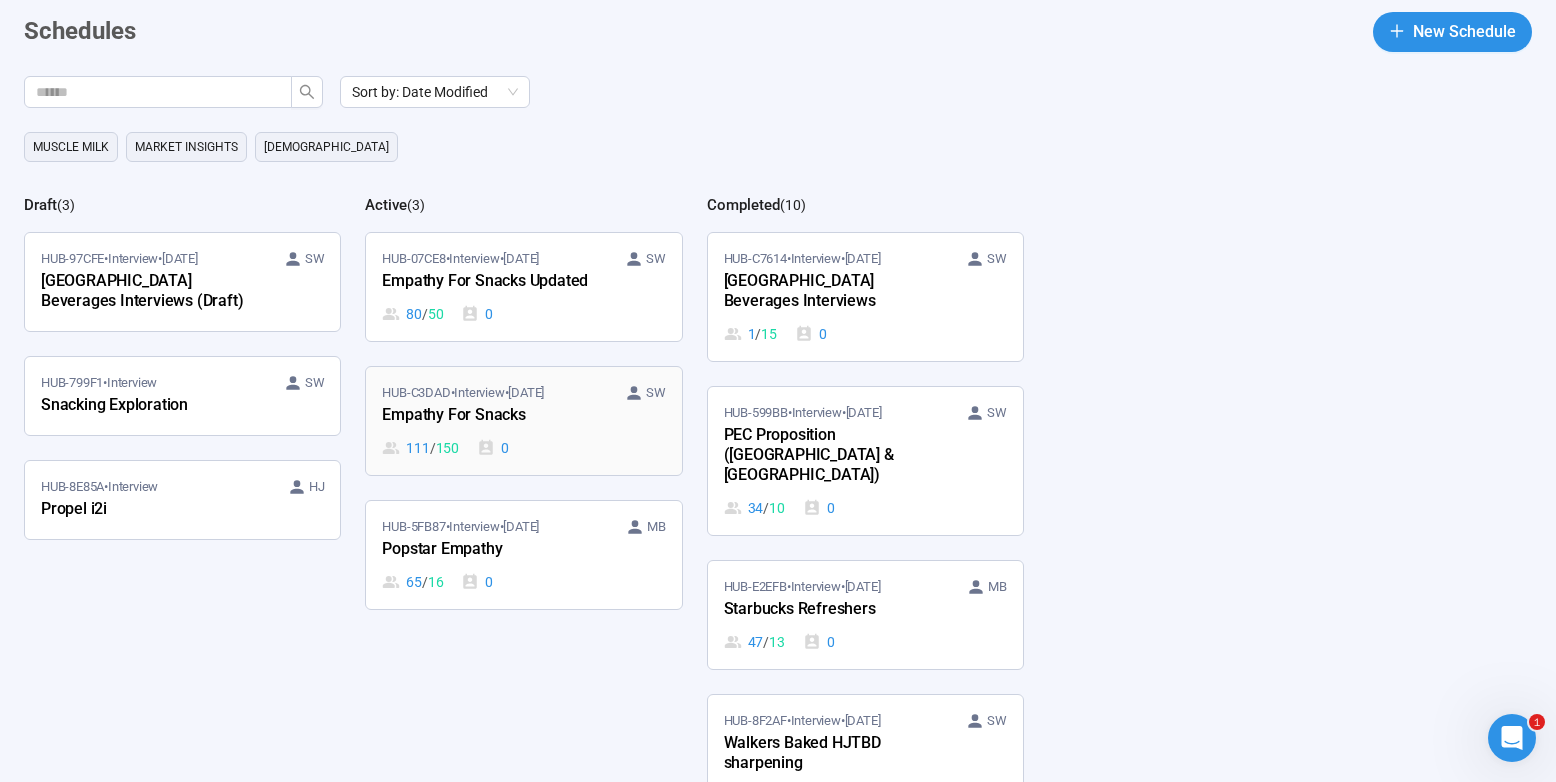 click on "HUB-C3DAD  •  Interview  •  [DATE]" at bounding box center [463, 393] 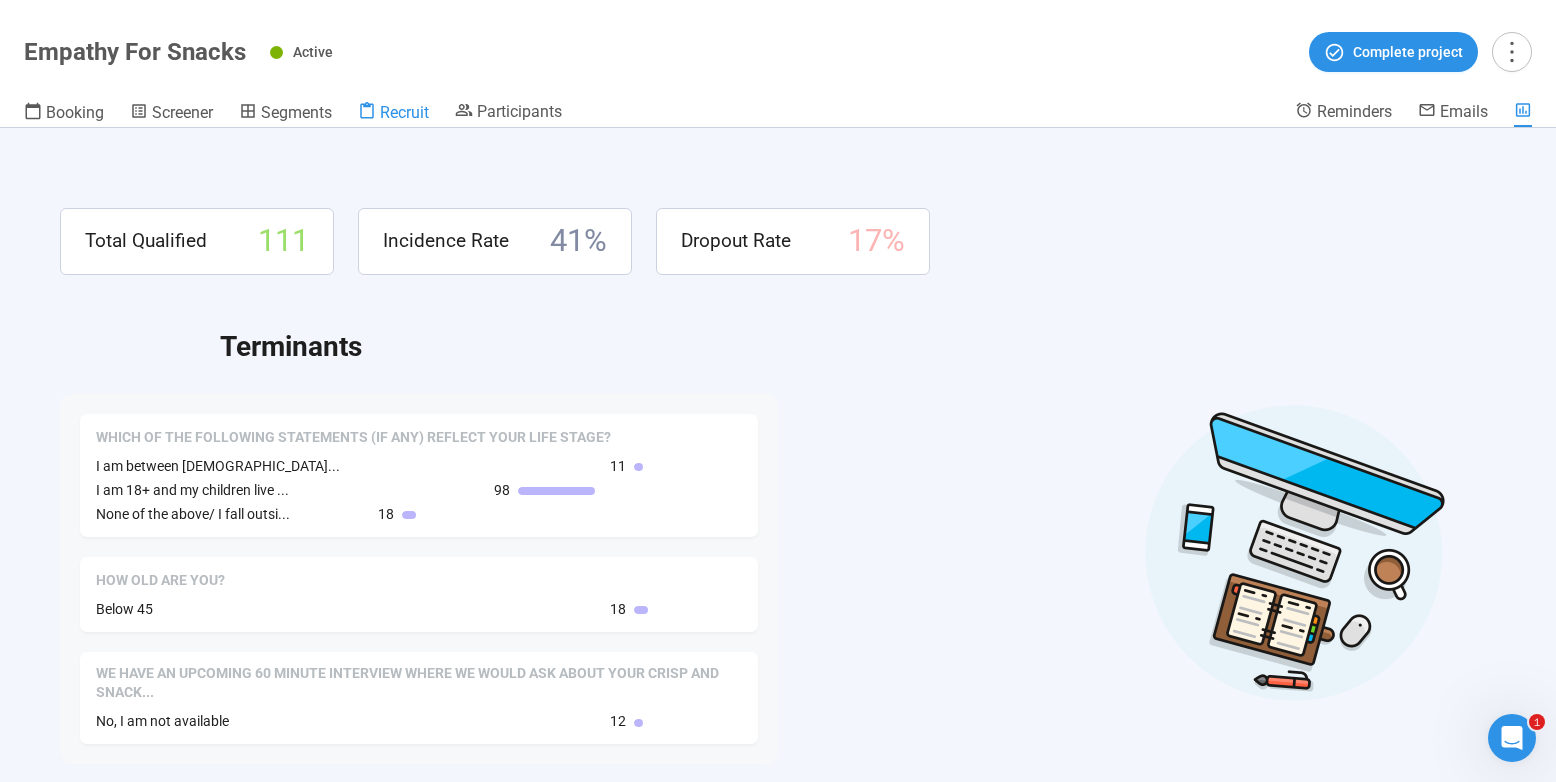click 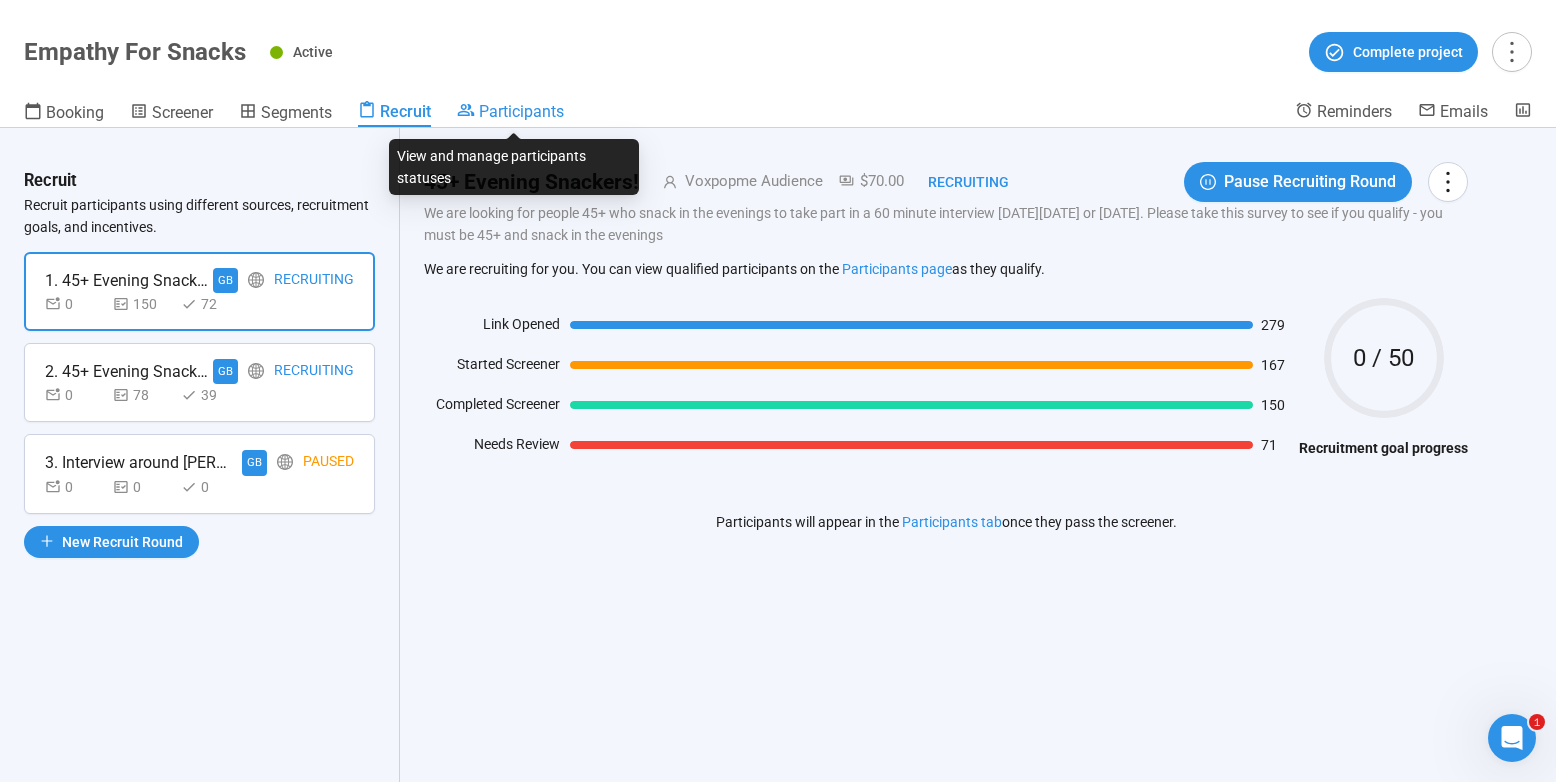 click on "Participants" at bounding box center [521, 111] 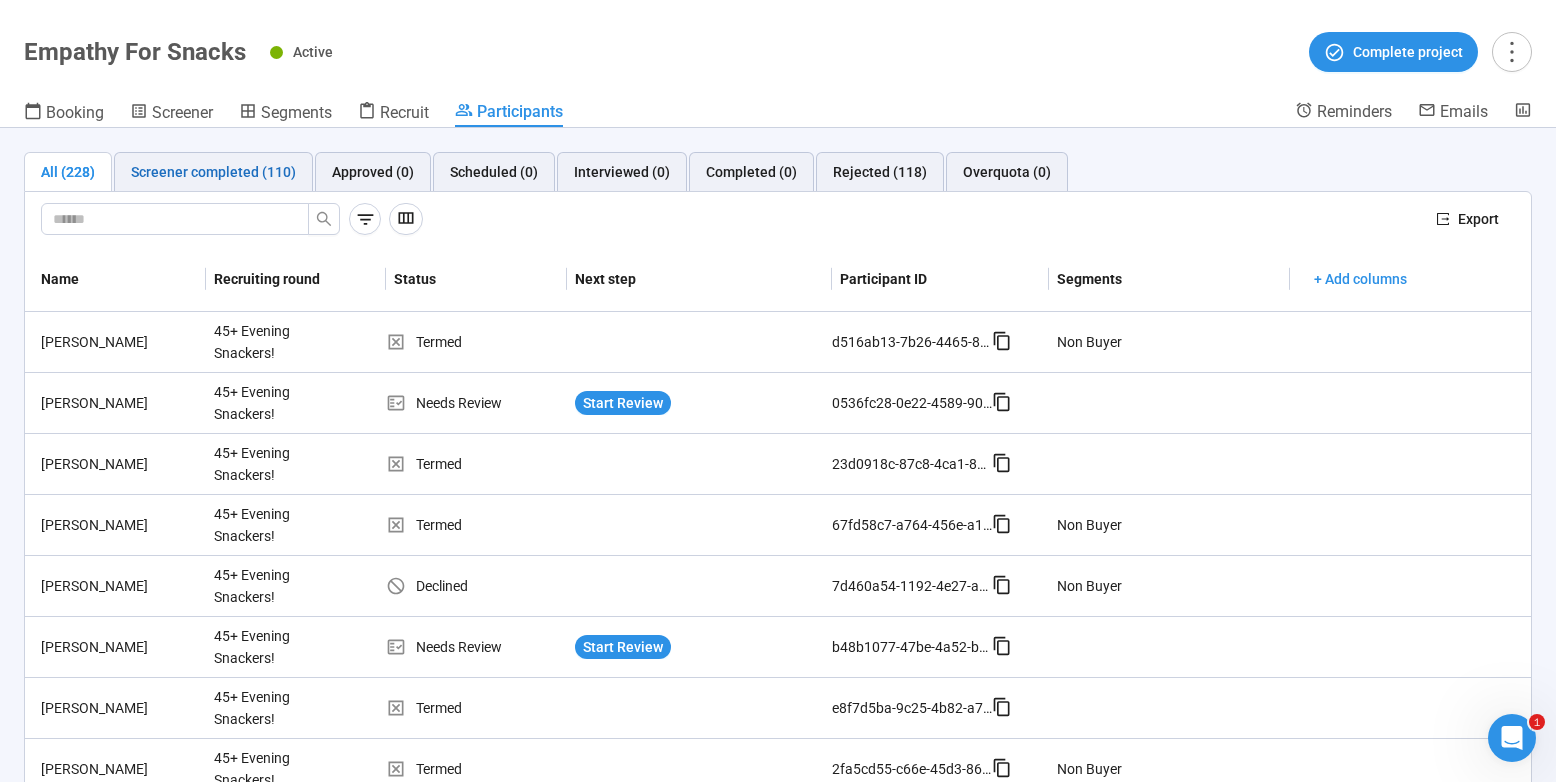 click on "Screener completed (110)" at bounding box center (213, 172) 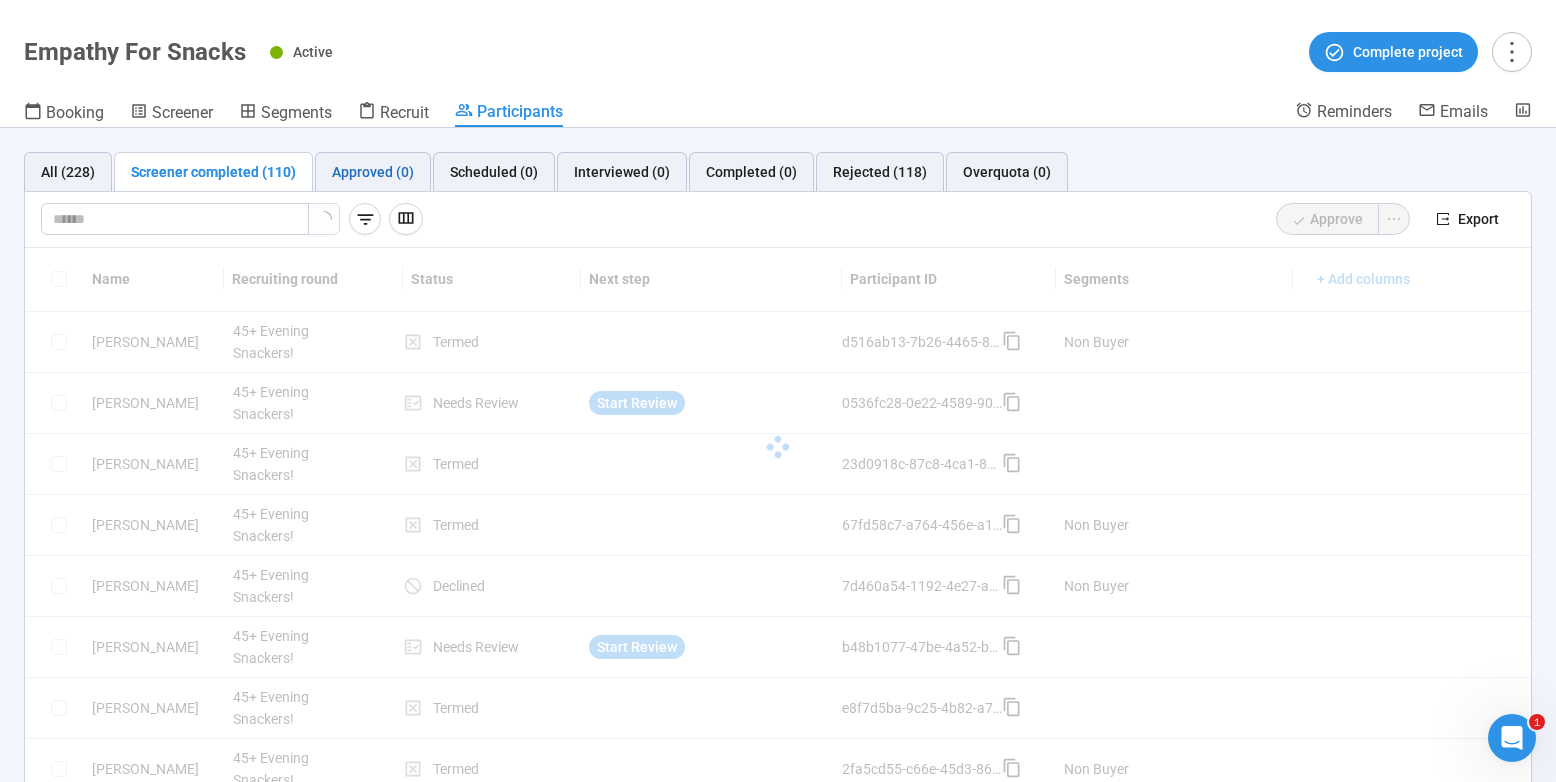 click on "Approved (0)" at bounding box center [373, 172] 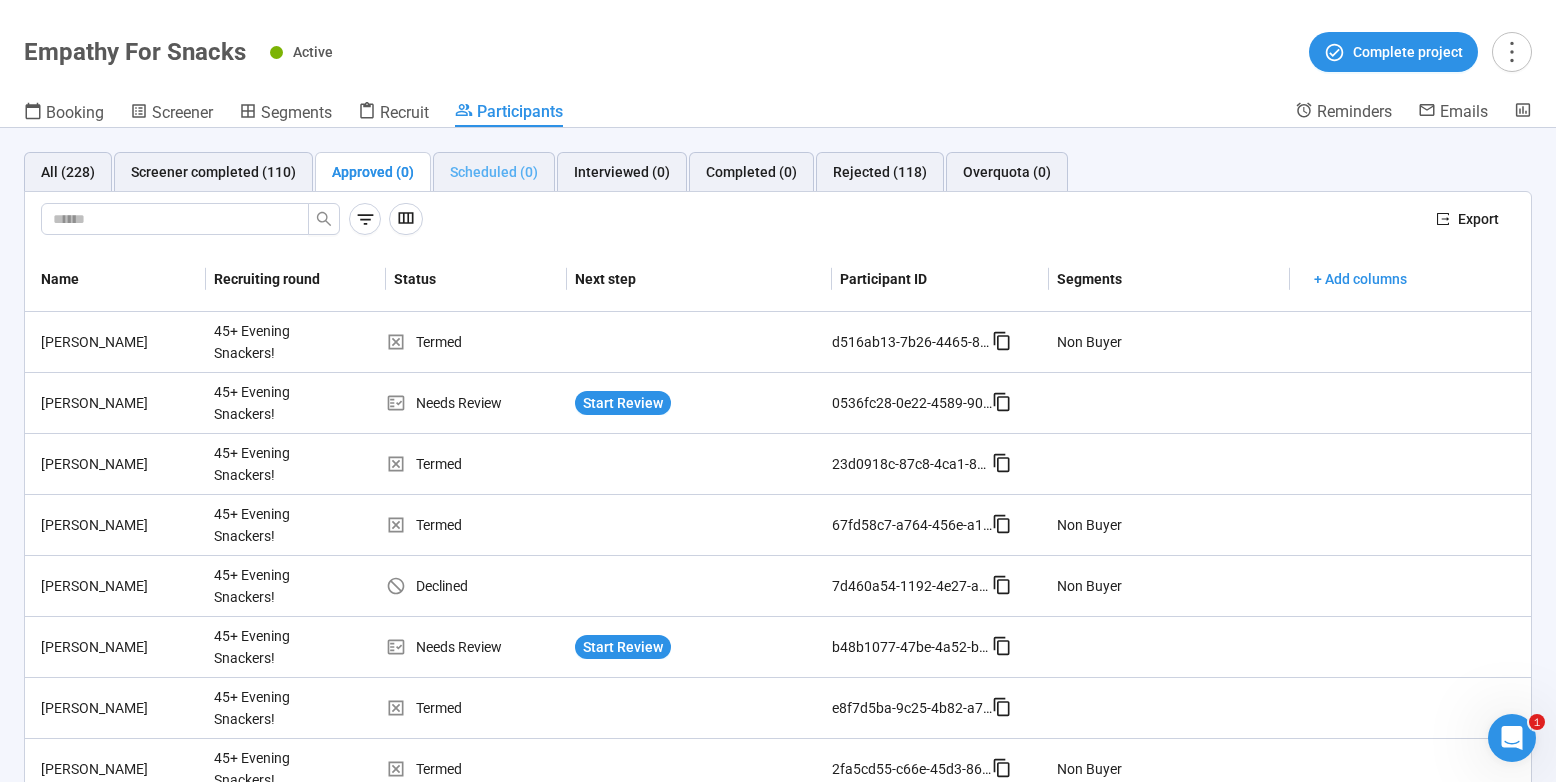 click on "Scheduled (0)" at bounding box center (494, 172) 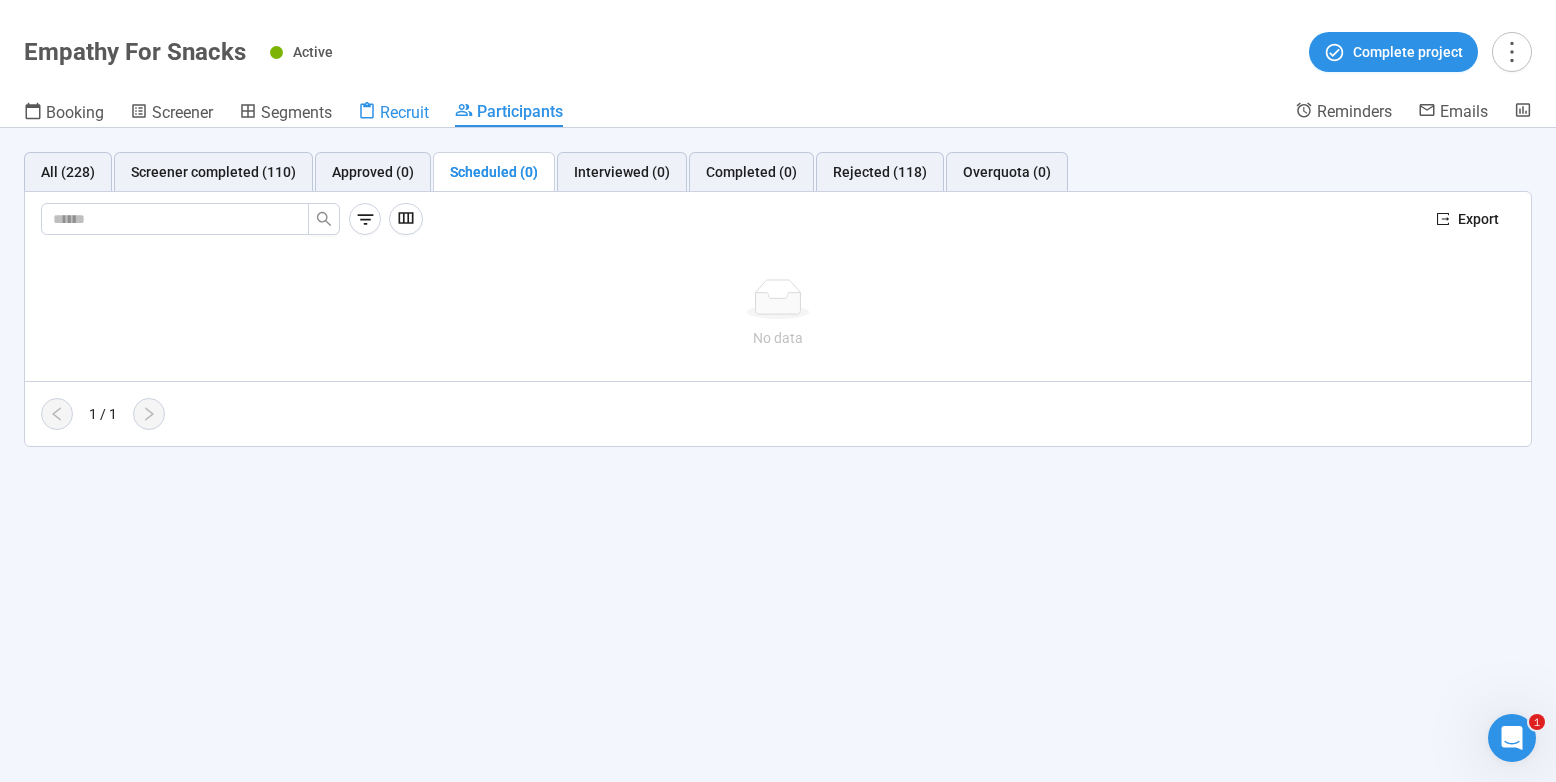 click on "Recruit" at bounding box center [404, 112] 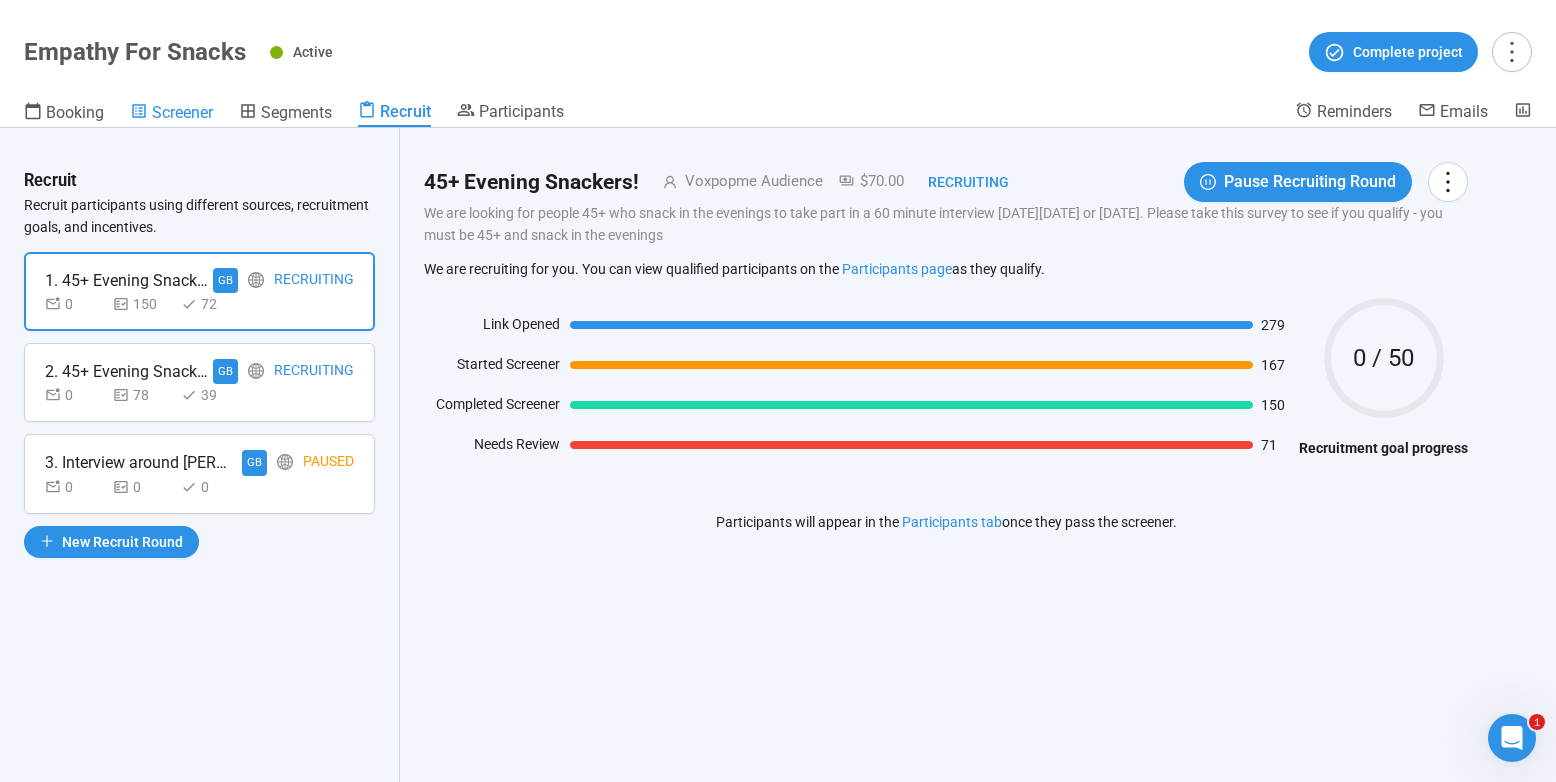 click on "Screener" at bounding box center (182, 112) 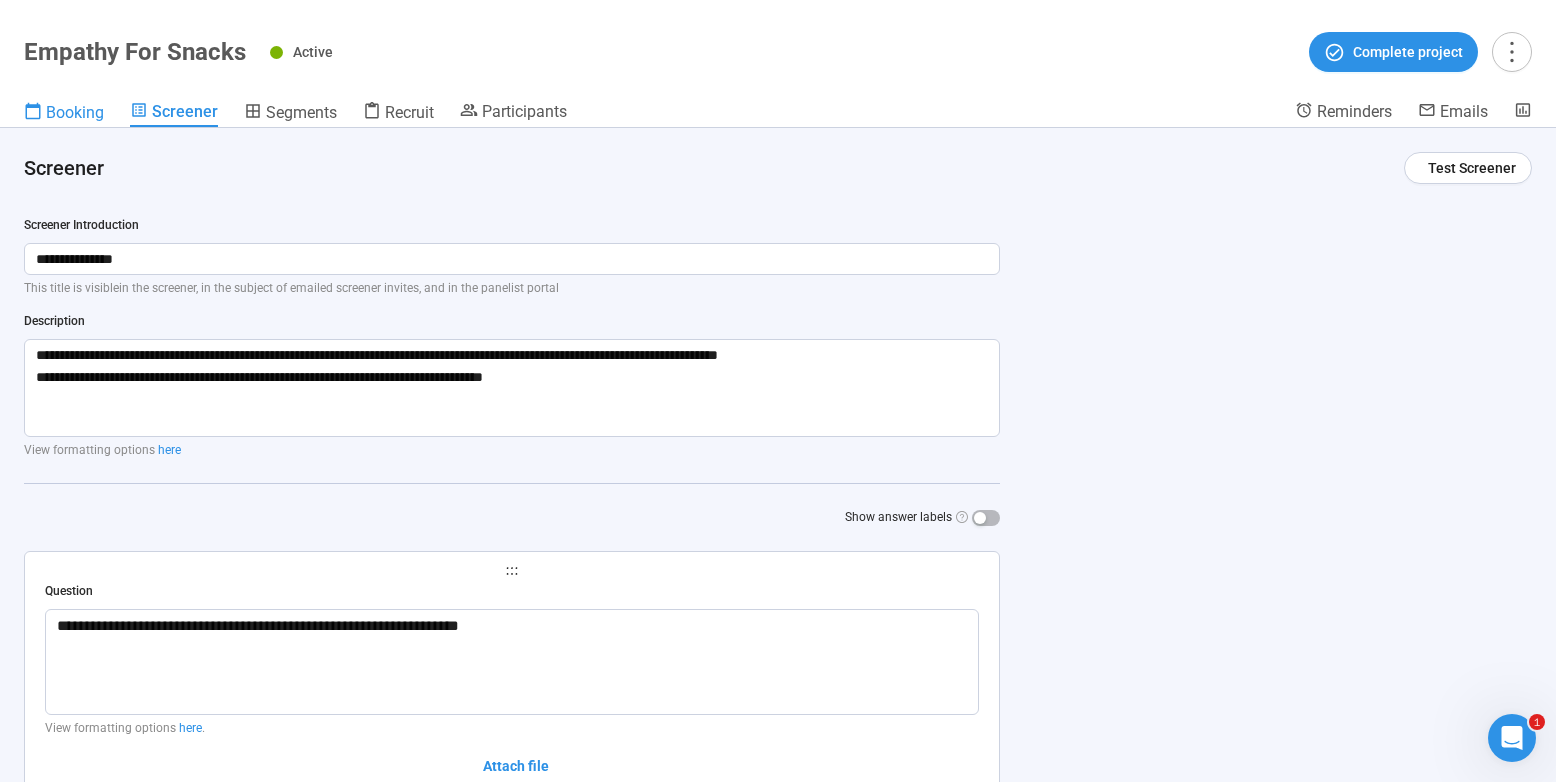 type 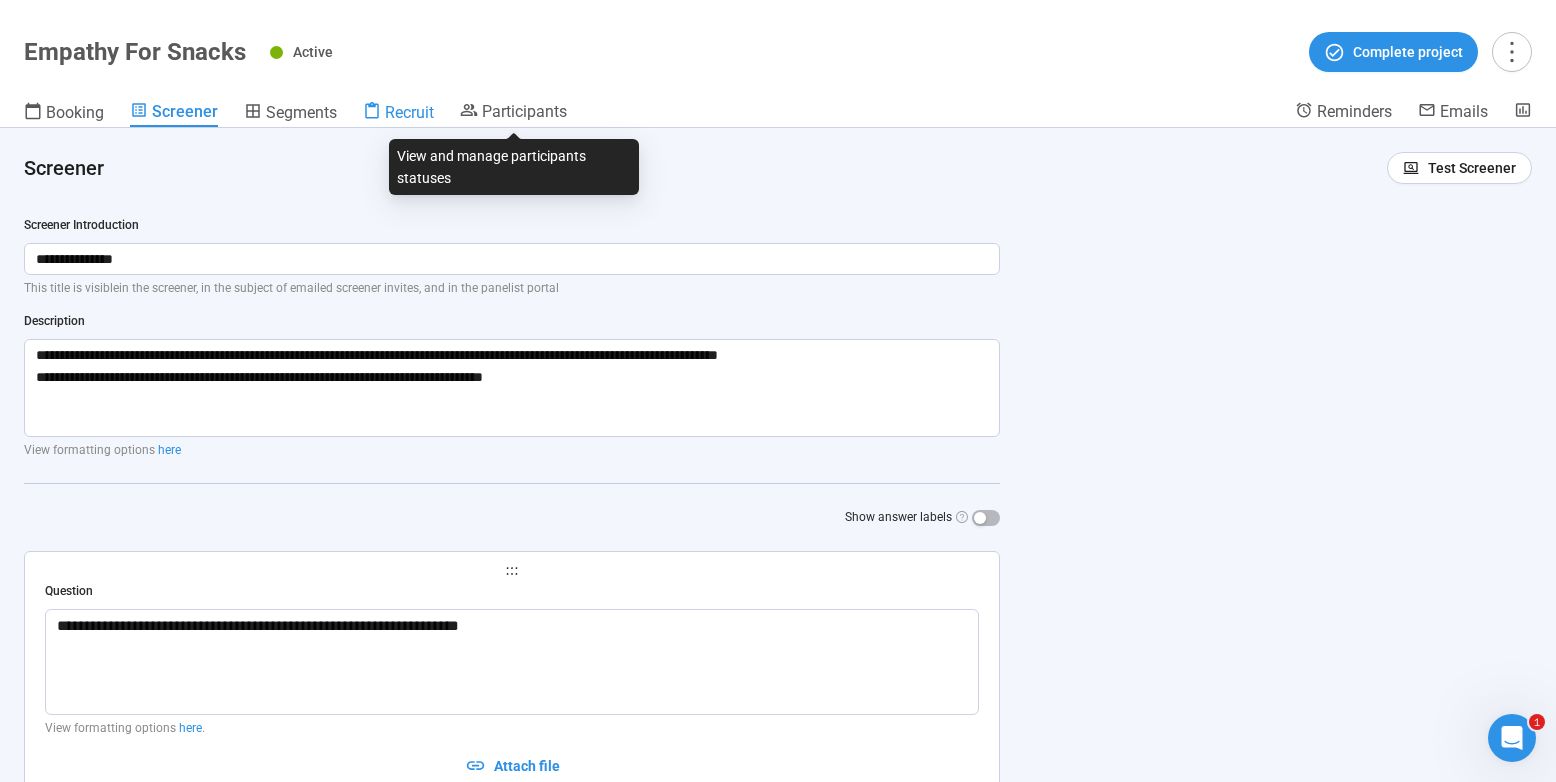 click on "Recruit" at bounding box center [398, 112] 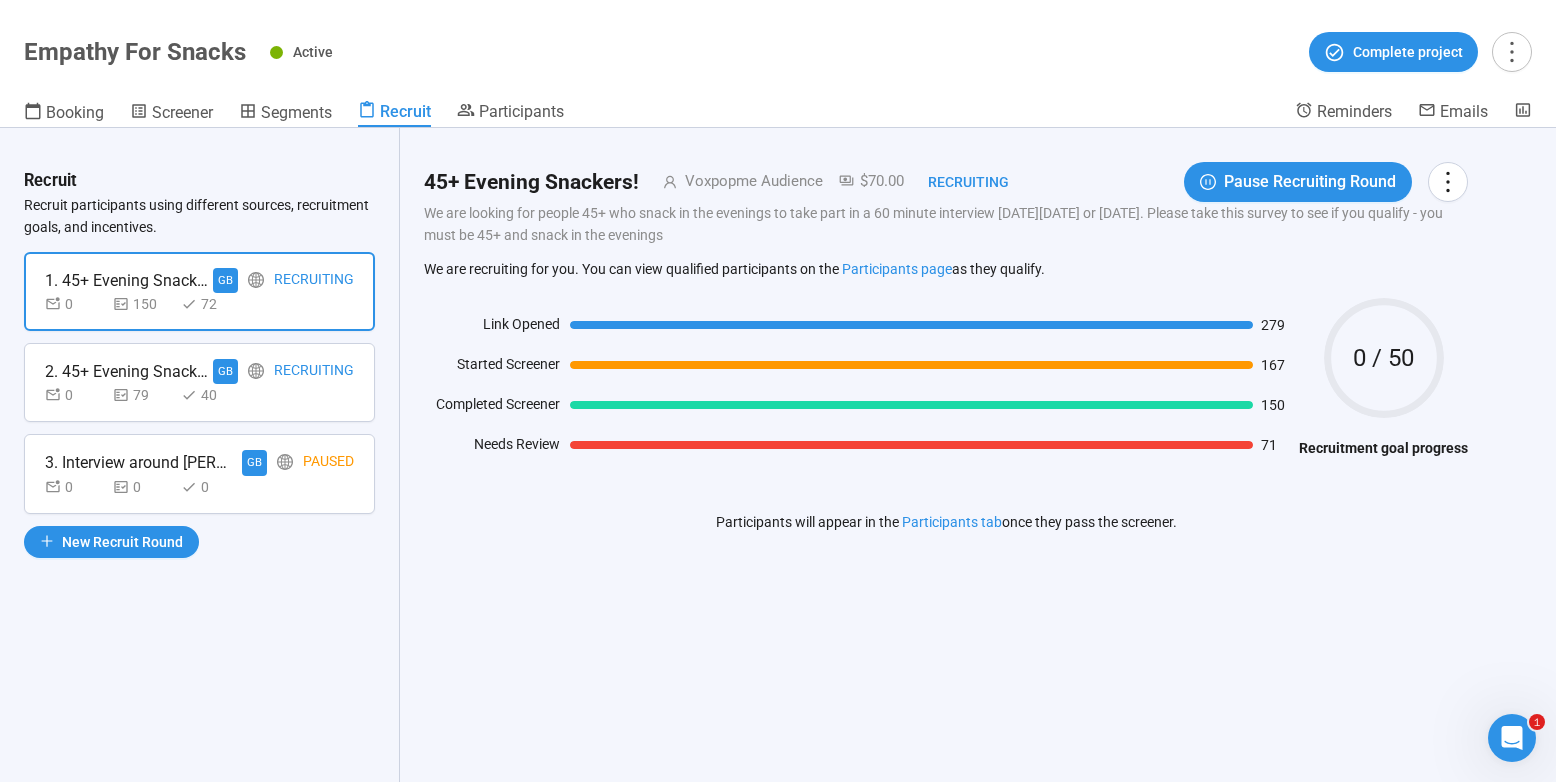 click on "2. 45+ Evening Snackers! - Updated Screener" at bounding box center [129, 371] 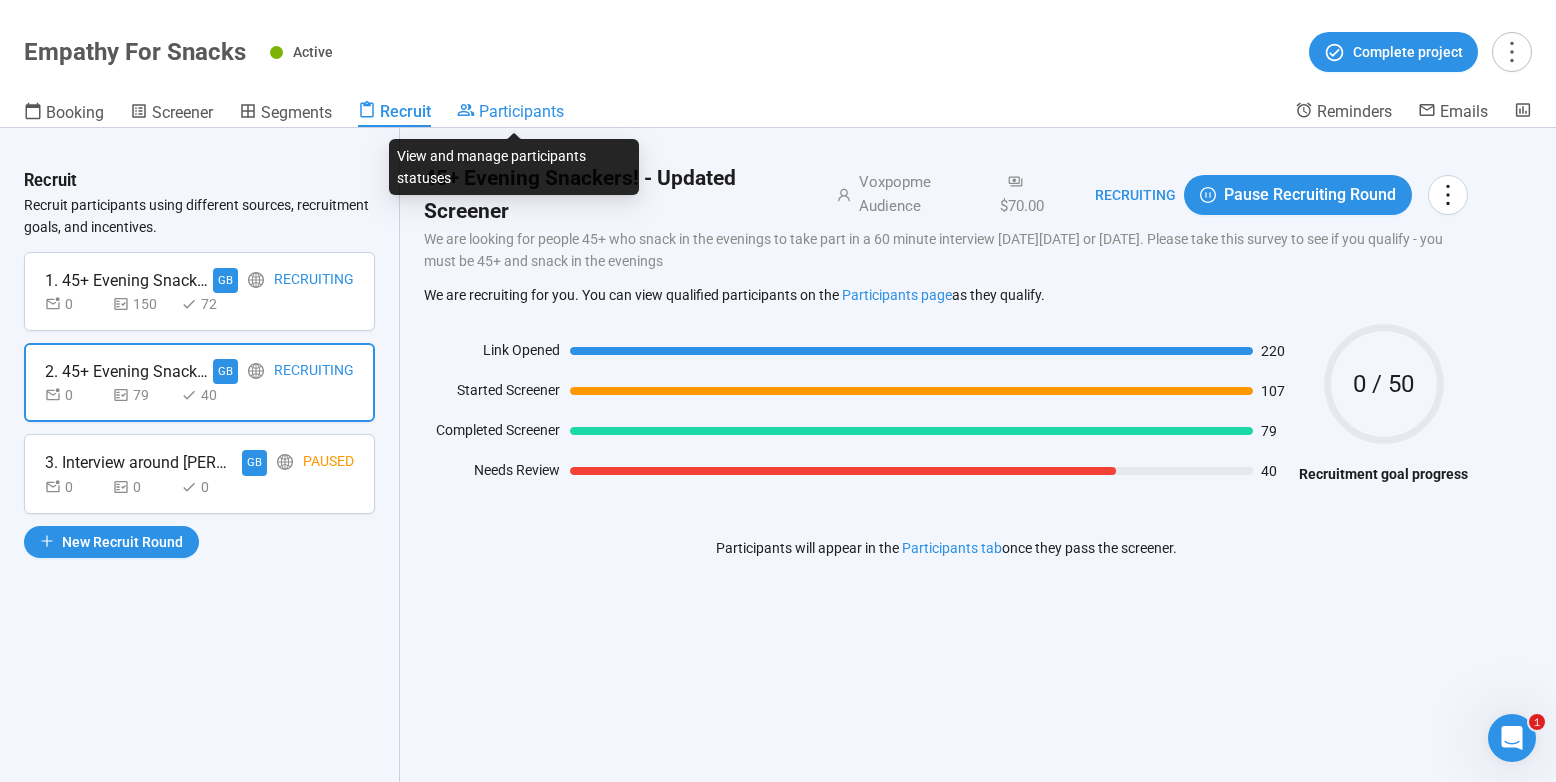click on "Participants" at bounding box center (510, 113) 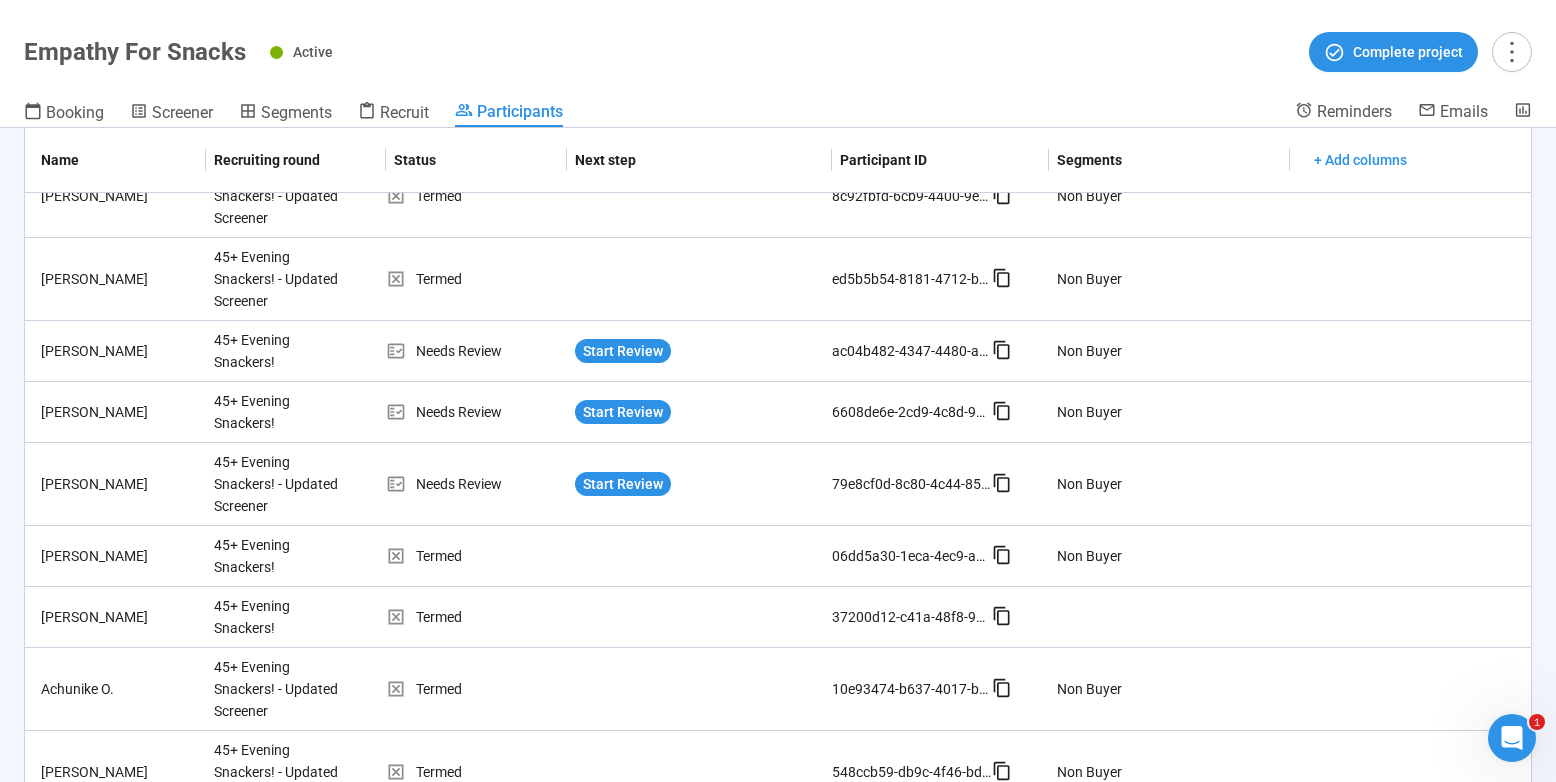 scroll, scrollTop: 0, scrollLeft: 0, axis: both 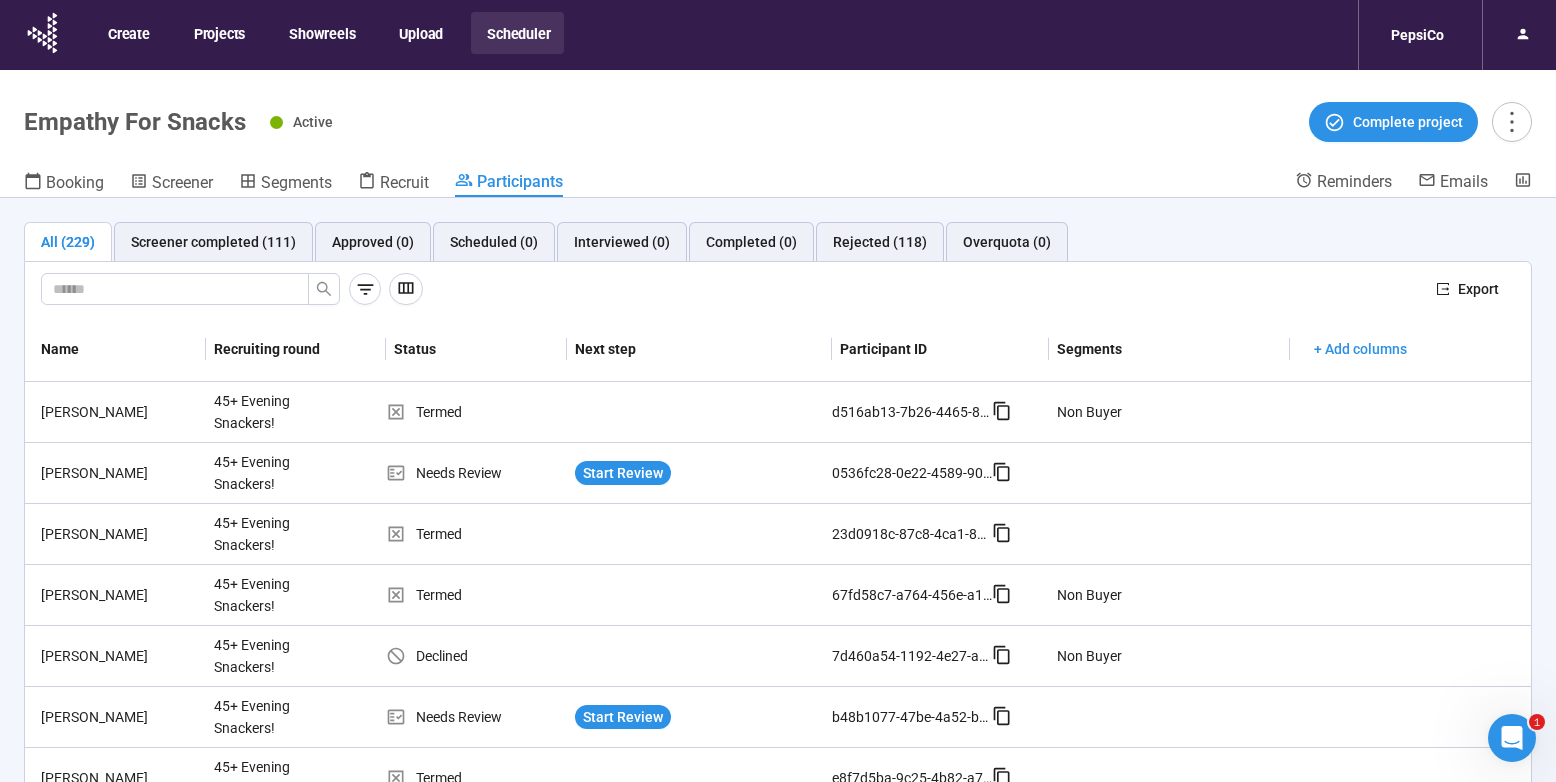 click at bounding box center (730, 289) 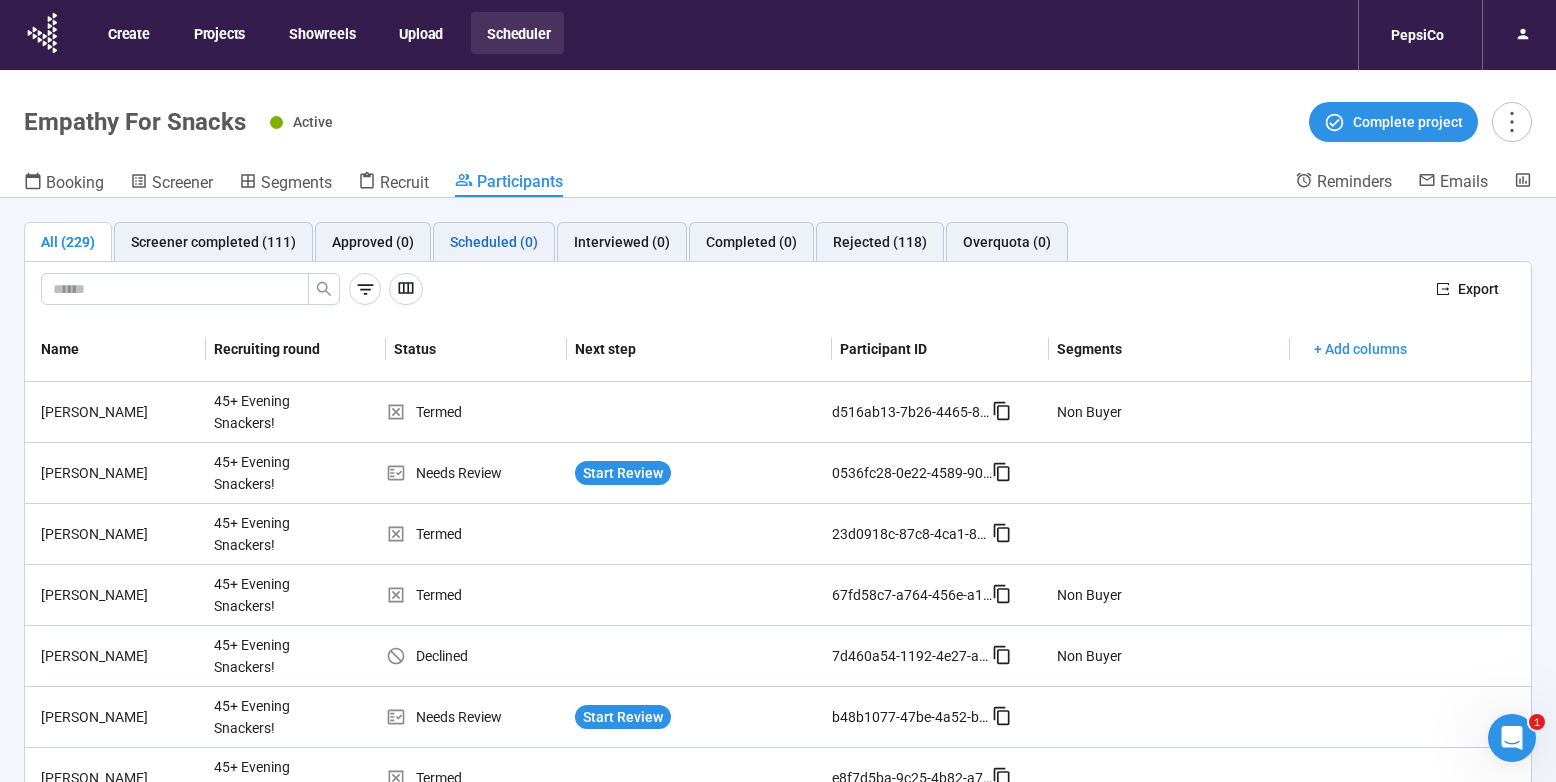click on "Scheduled (0)" at bounding box center (494, 242) 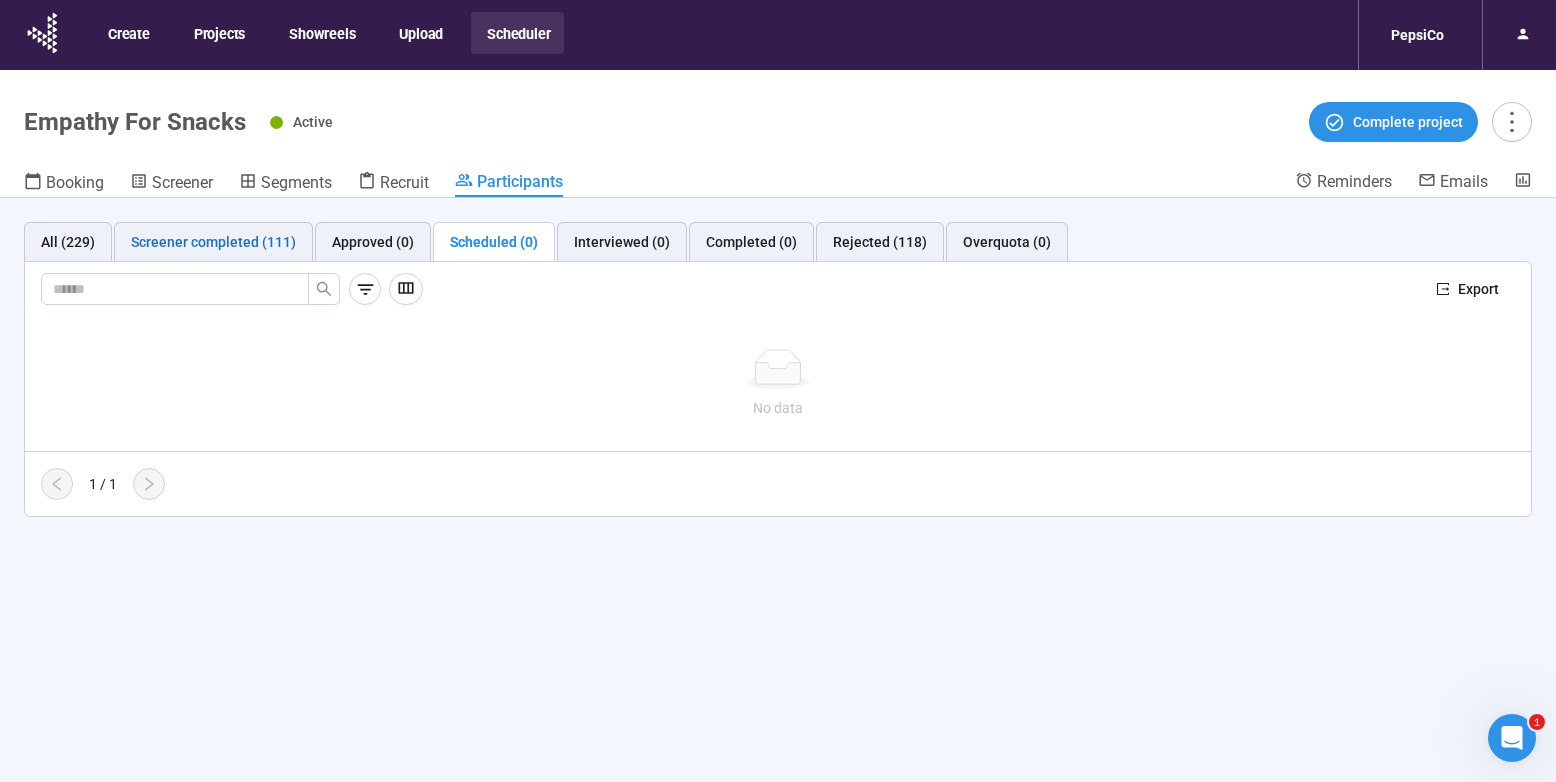 click on "Screener completed (111)" at bounding box center (213, 242) 